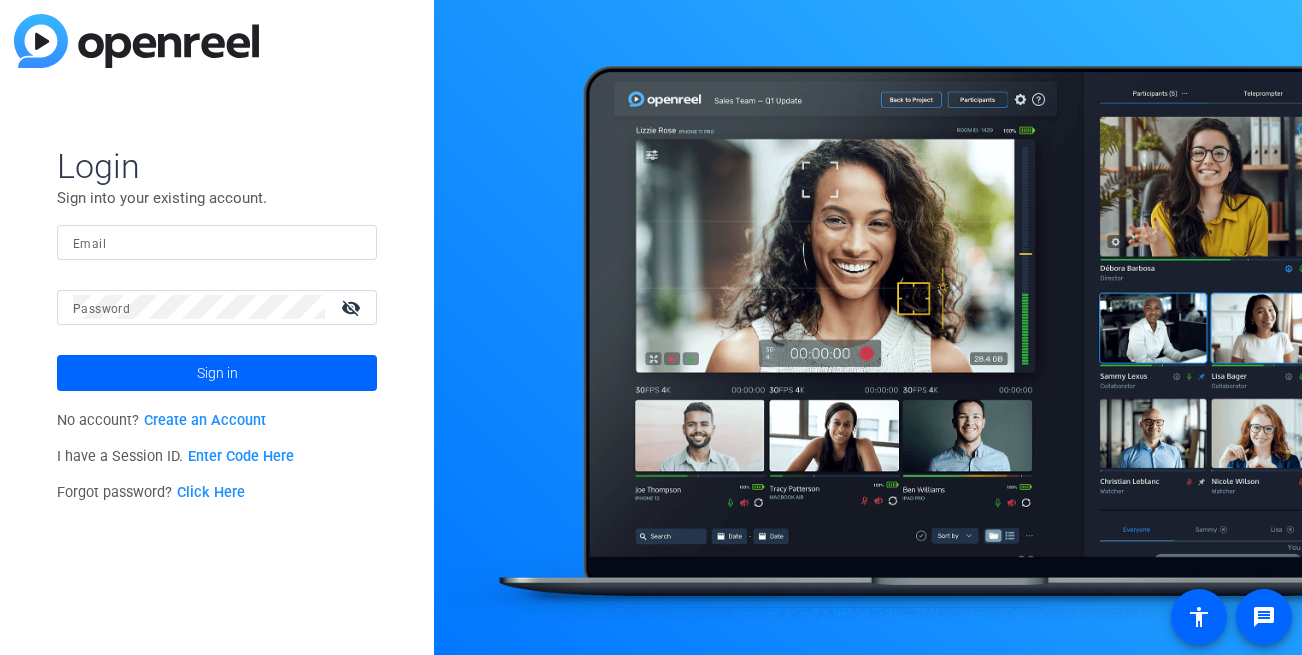 scroll, scrollTop: 0, scrollLeft: 0, axis: both 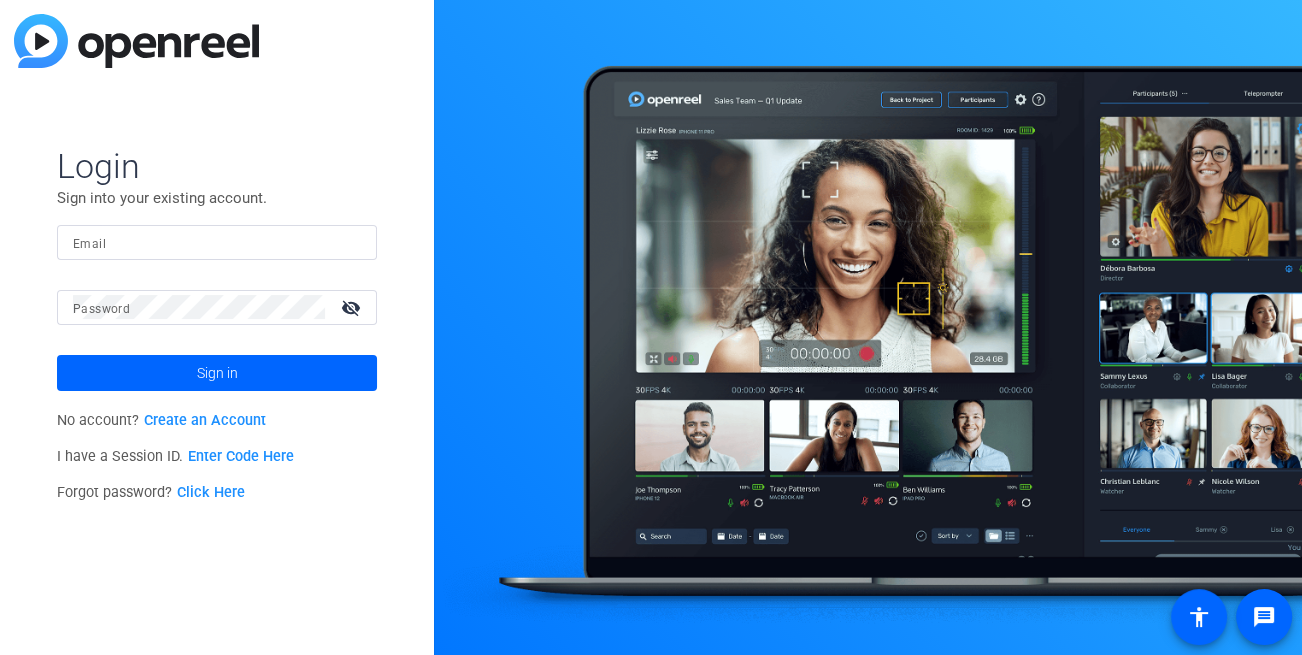 click on "Email" at bounding box center [217, 242] 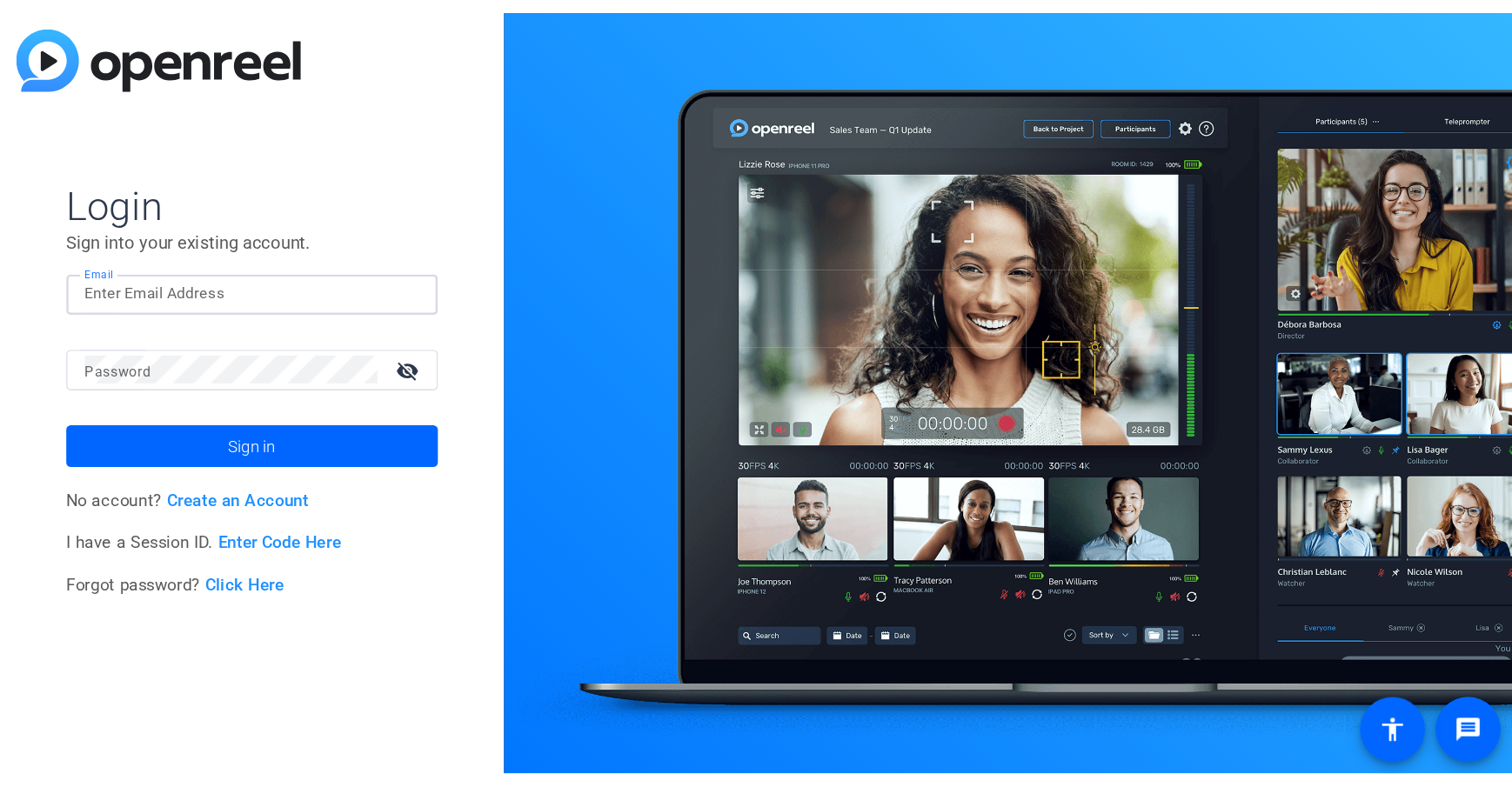 scroll, scrollTop: 0, scrollLeft: 0, axis: both 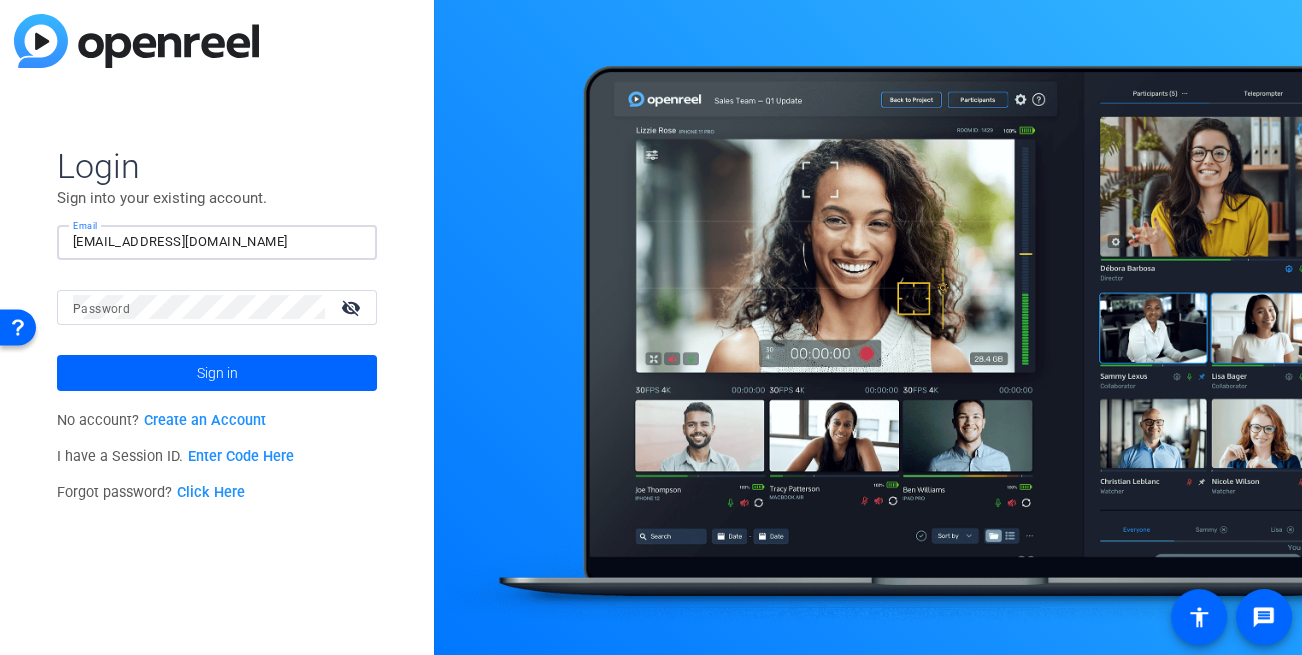 type on "[EMAIL_ADDRESS][DOMAIN_NAME]" 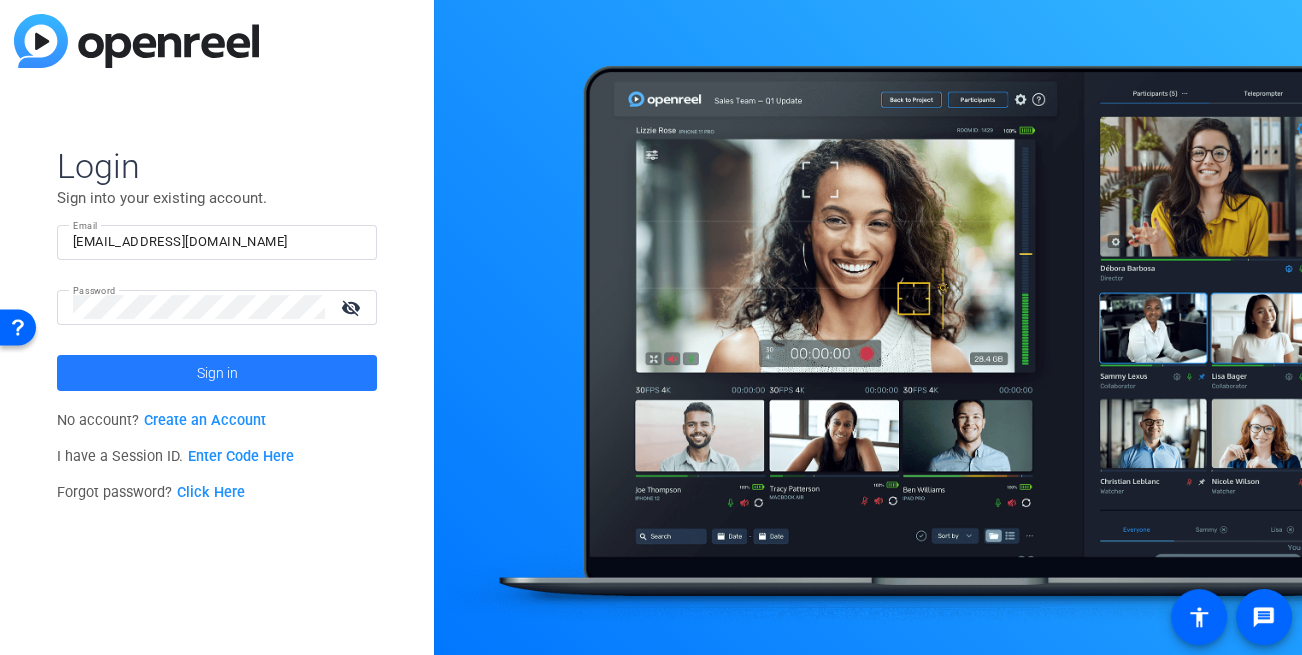 click on "Sign in" 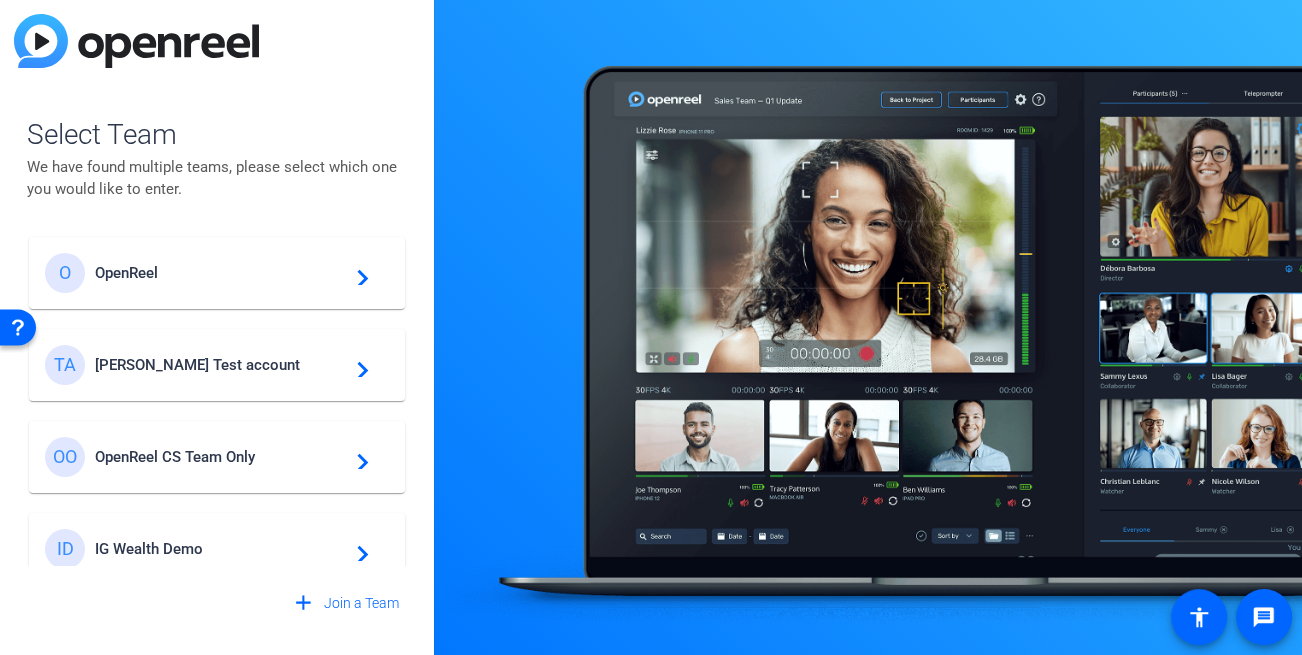 click on "TA [PERSON_NAME] Test account  navigate_next" 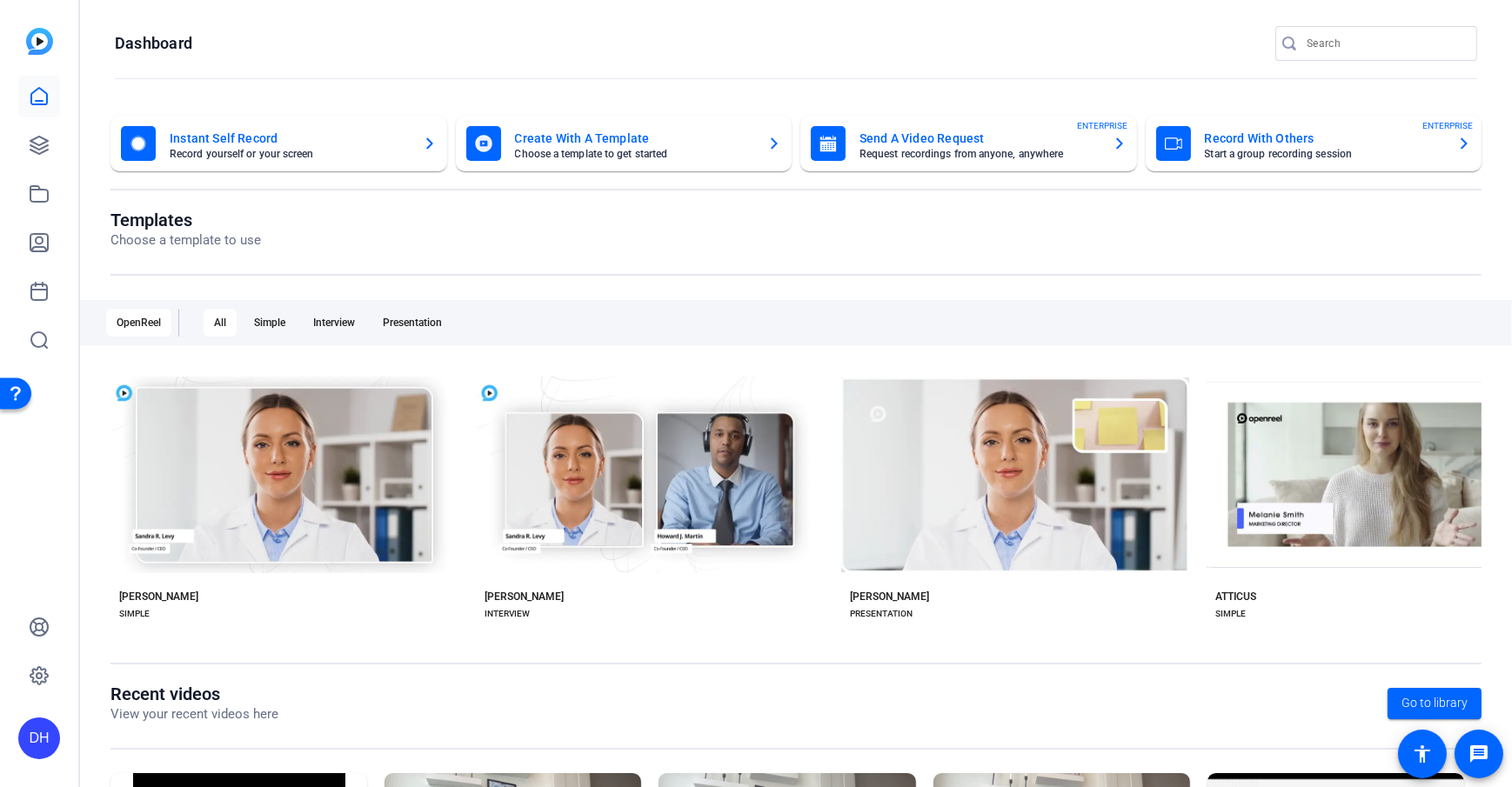 click 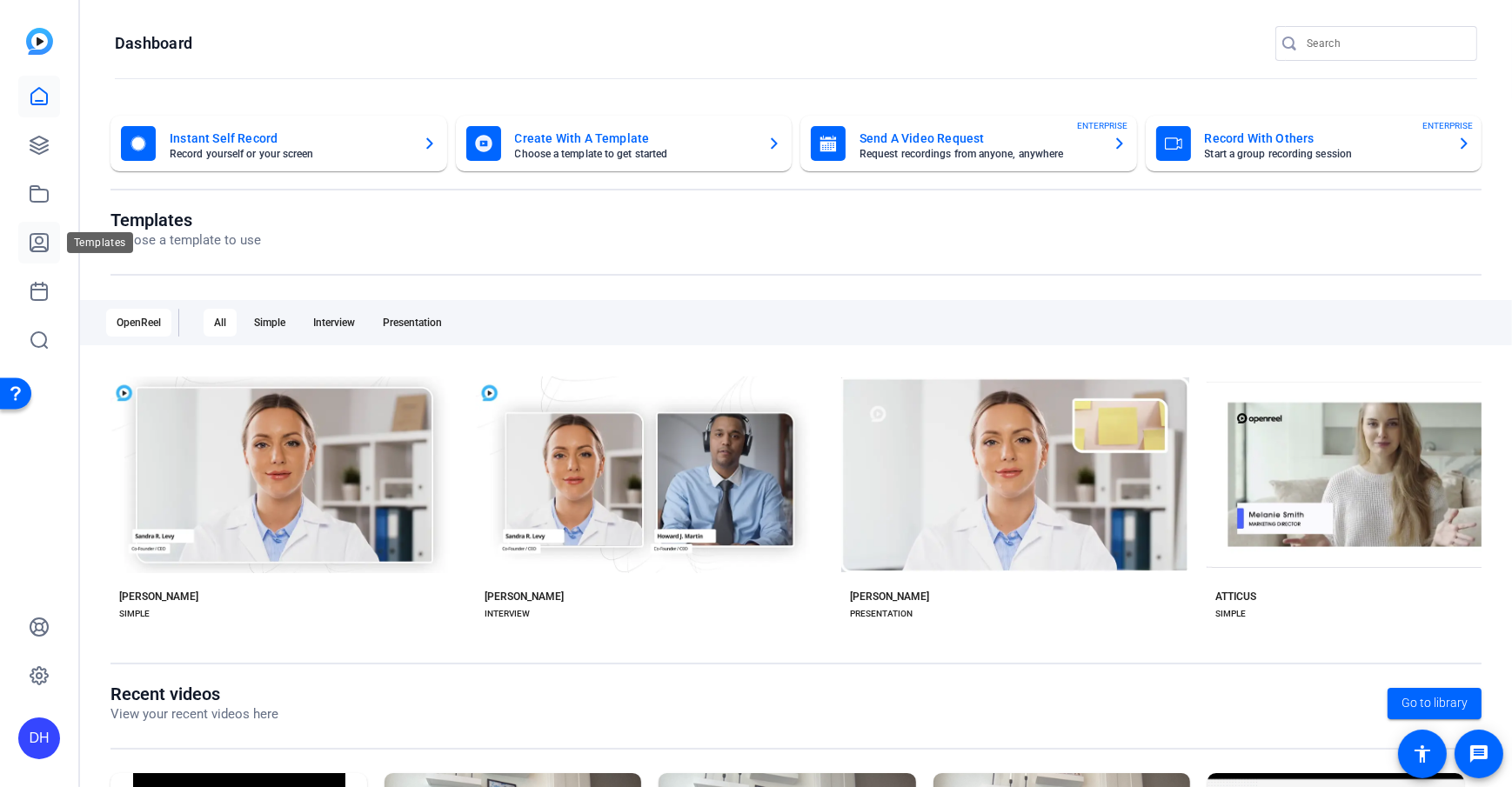 click 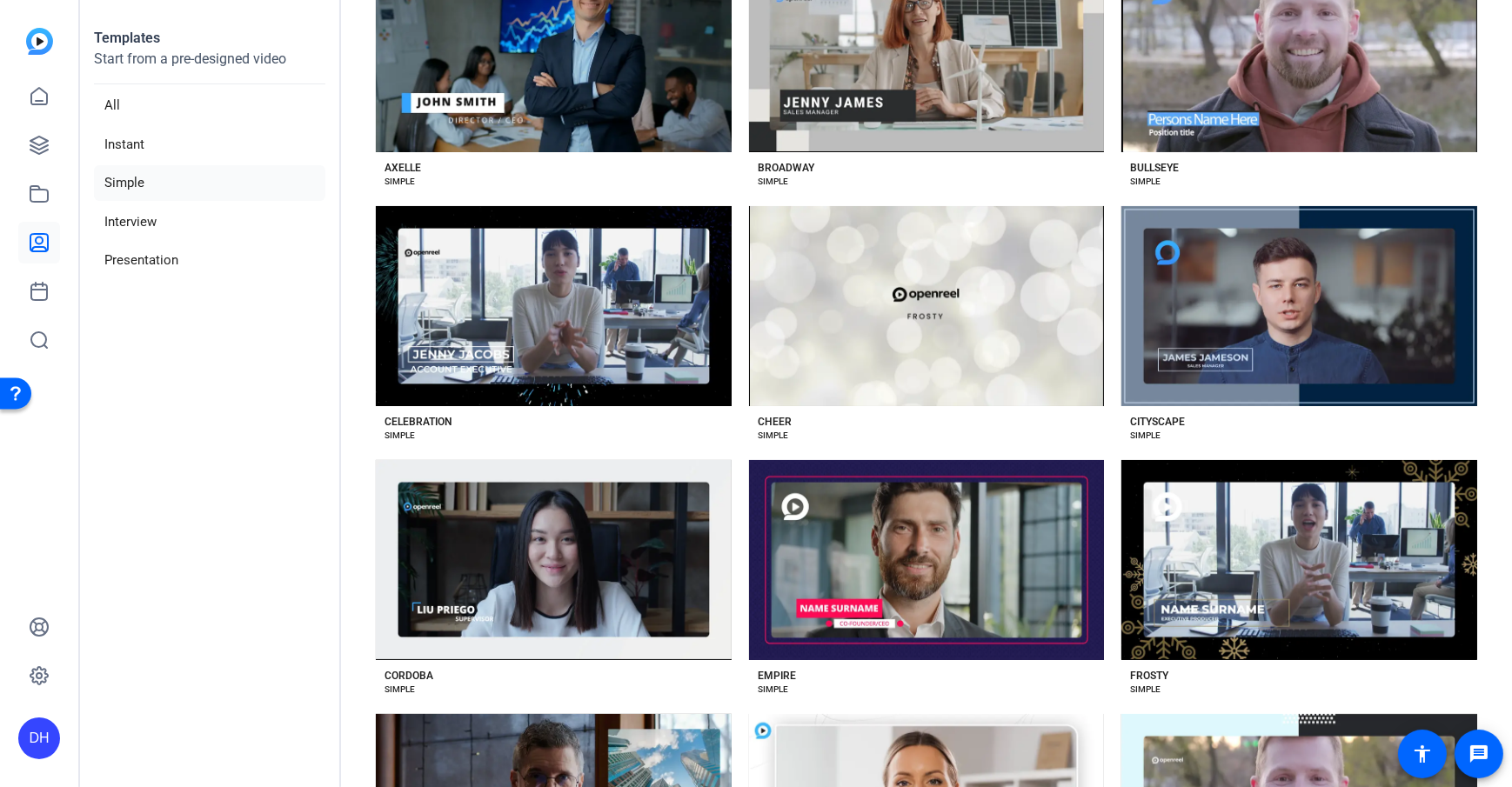 scroll, scrollTop: 284, scrollLeft: 0, axis: vertical 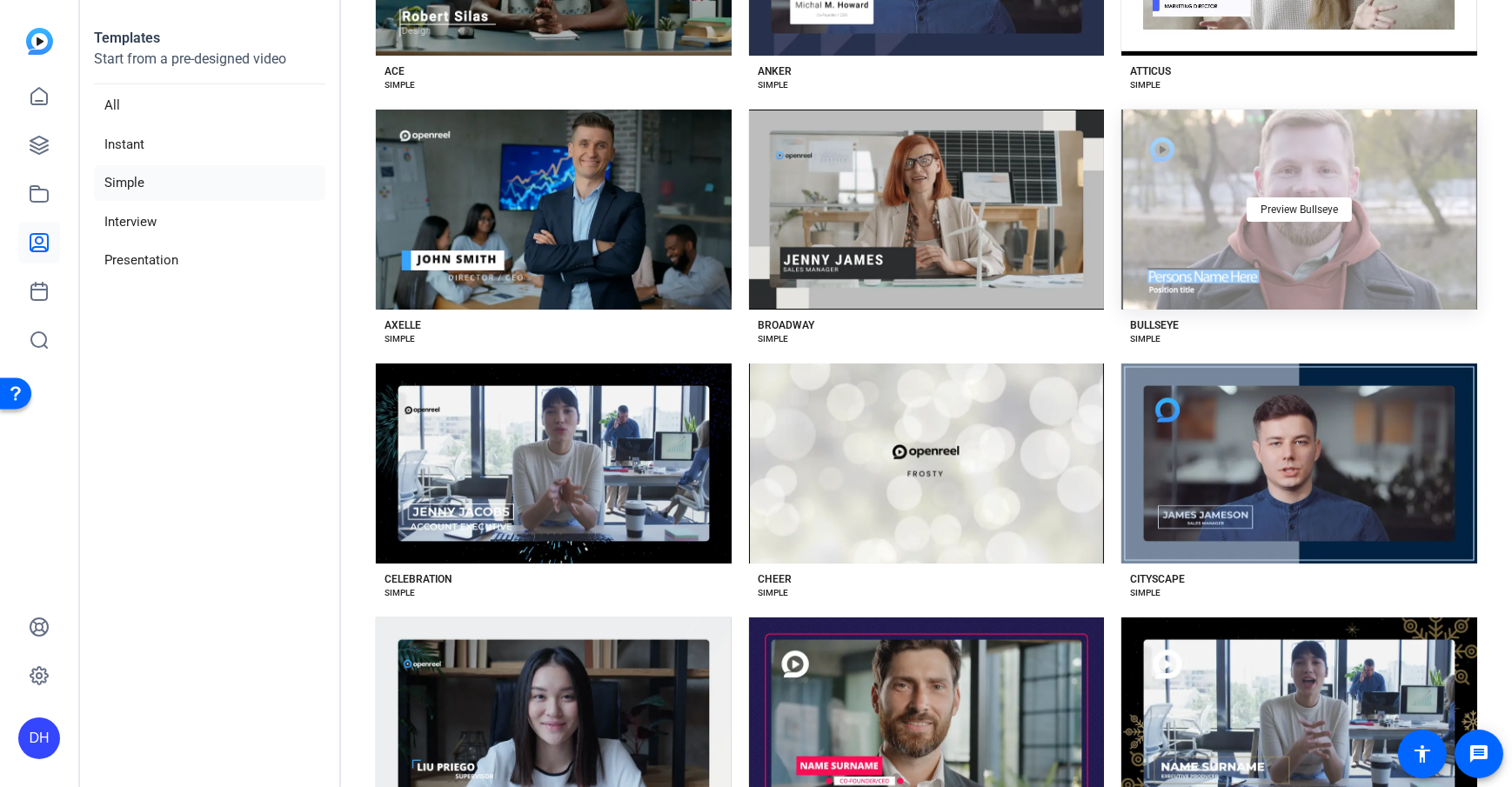 click on "Preview Bullseye" 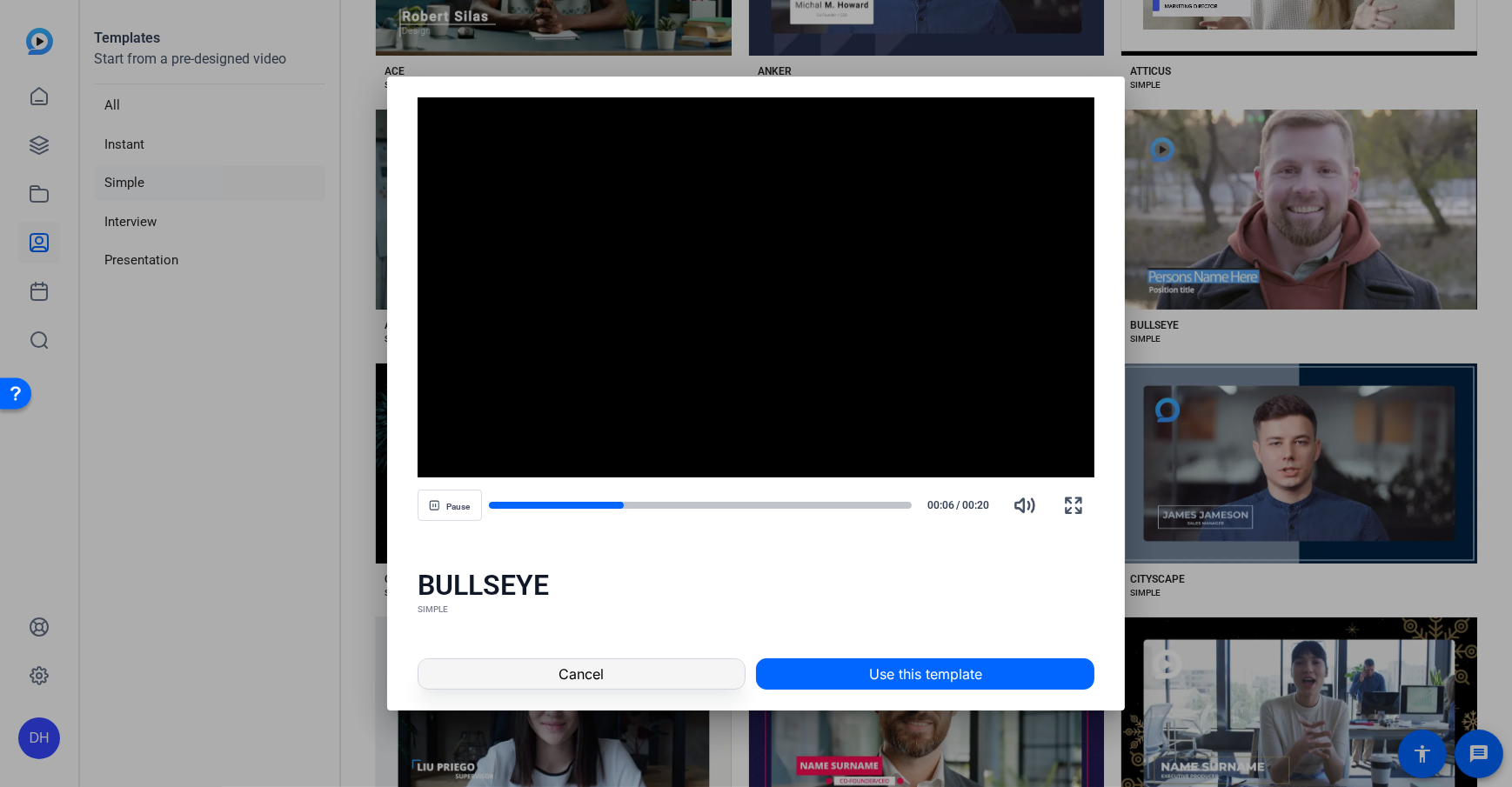 click at bounding box center [581, 674] 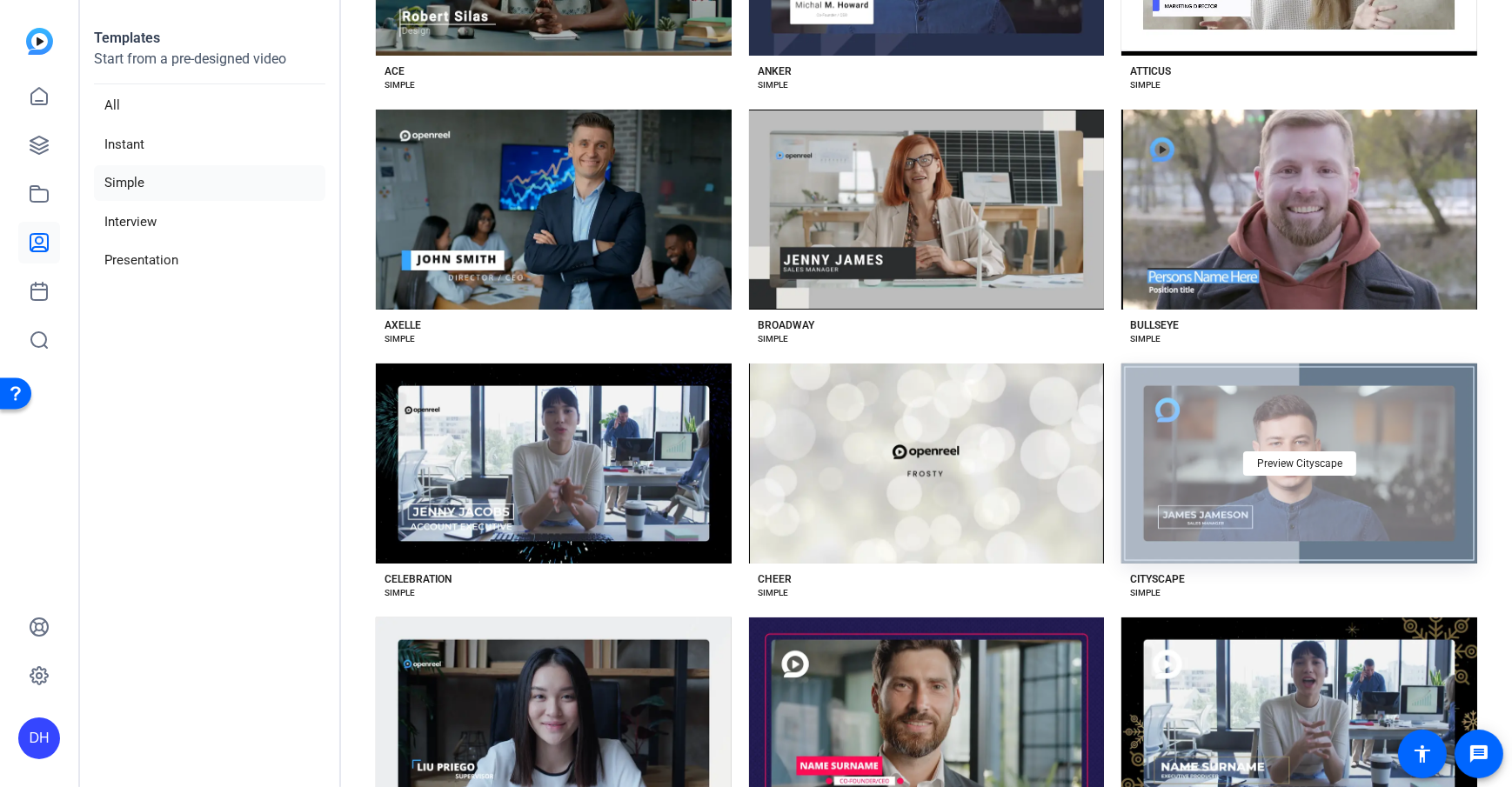 click on "Preview Cityscape" 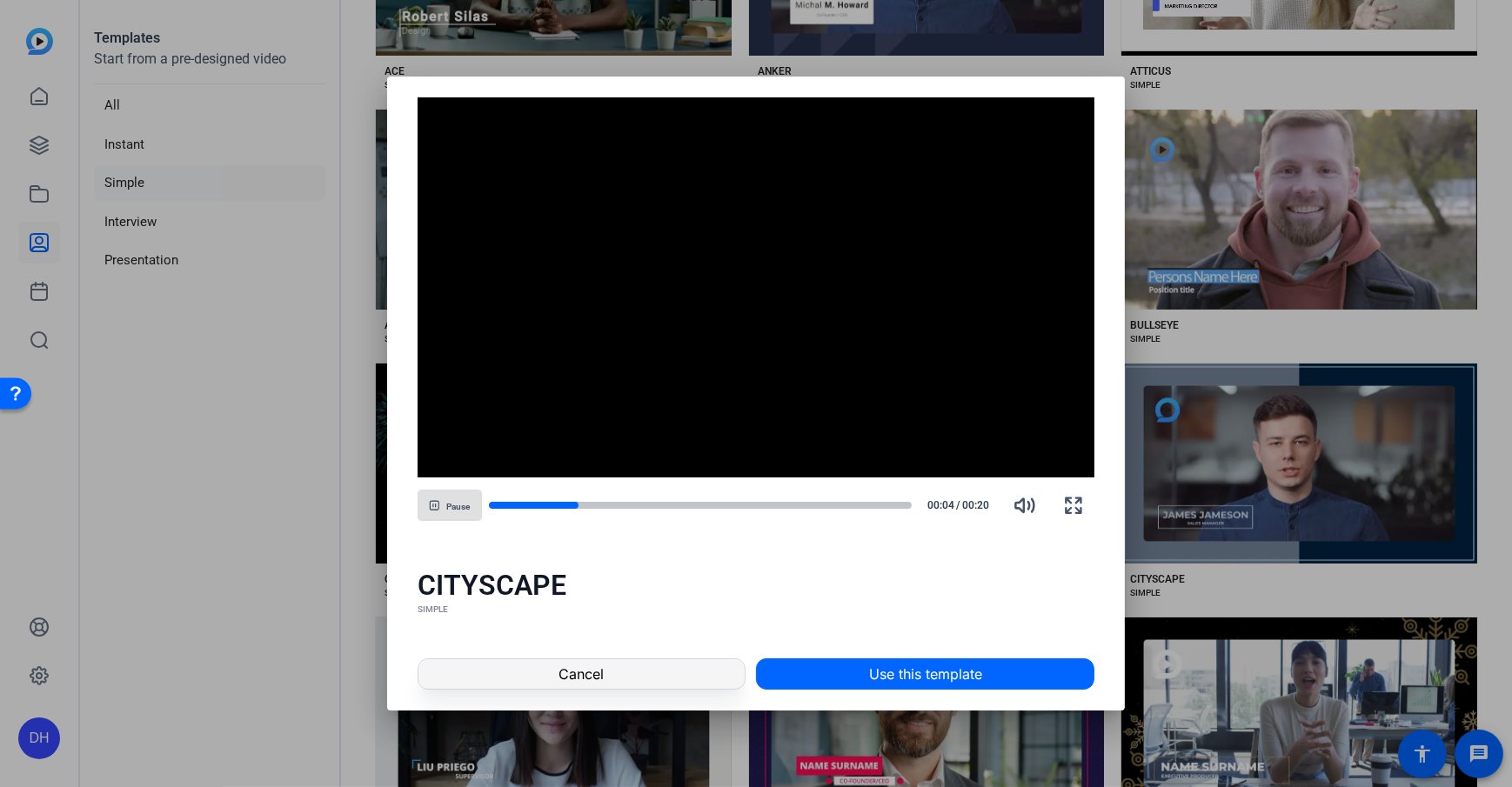 click at bounding box center [581, 674] 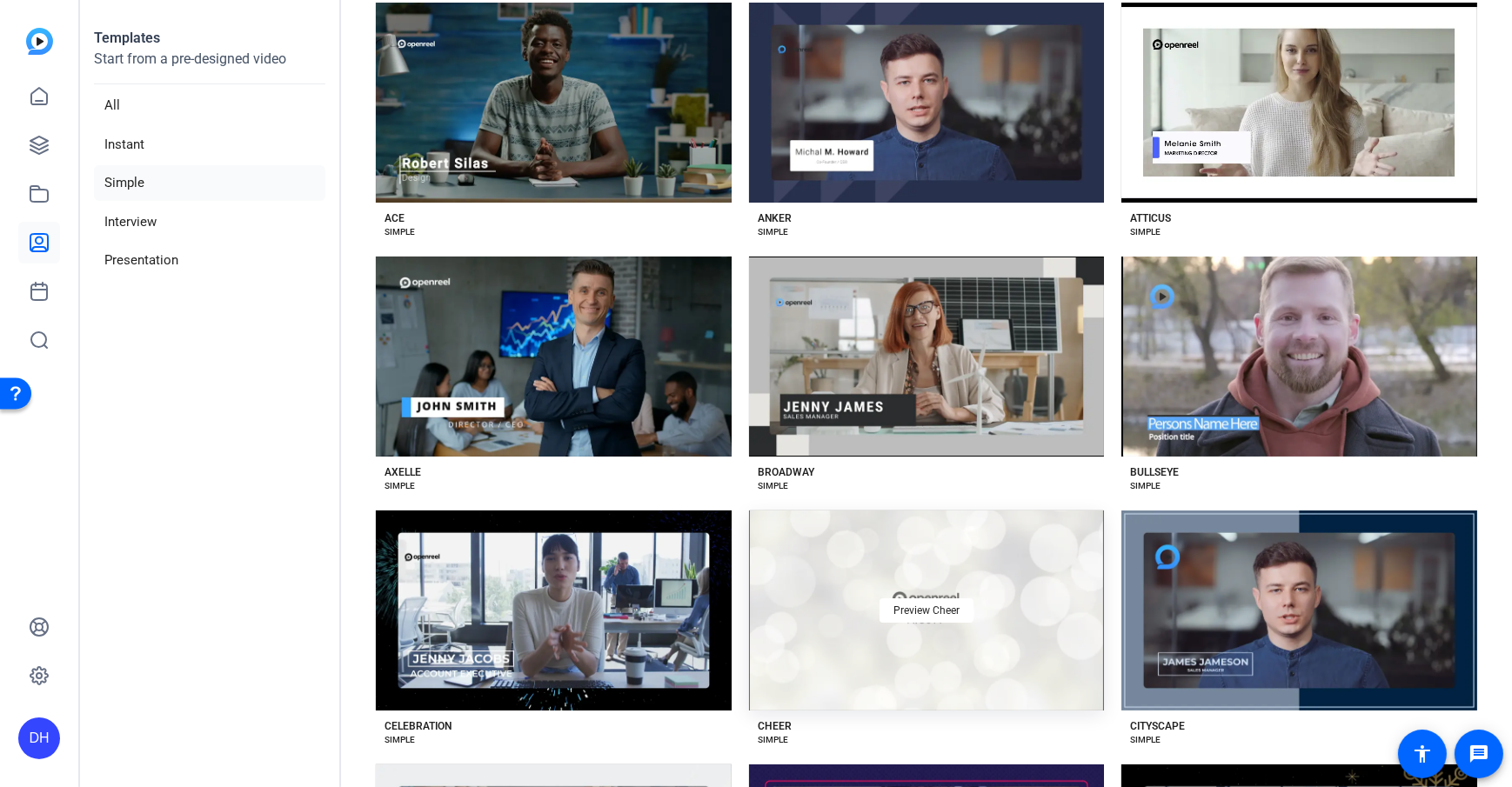 scroll, scrollTop: 0, scrollLeft: 0, axis: both 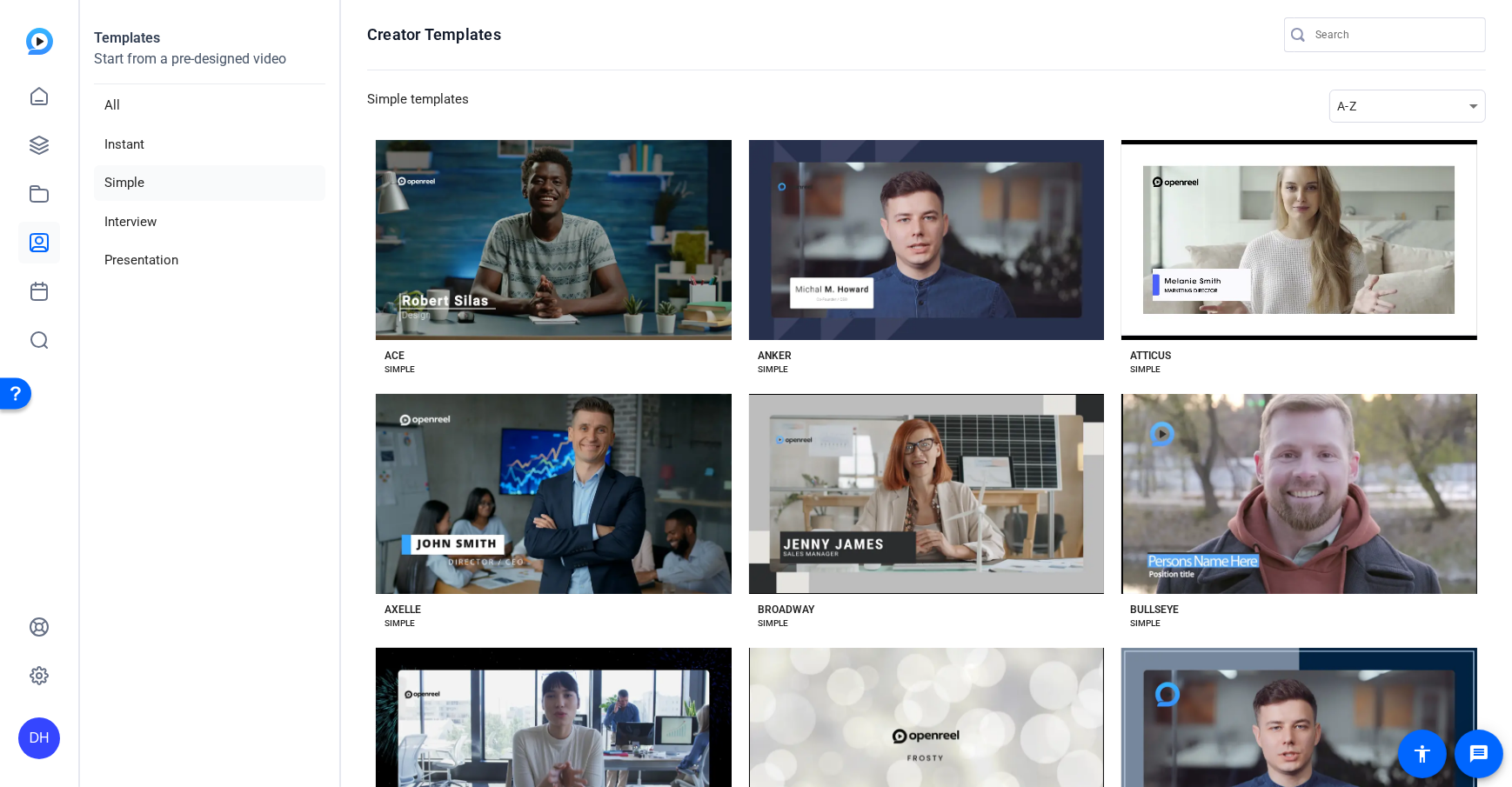 click on "Templates Start from a pre-designed video  All   Instant   Simple   Interview   Presentation" 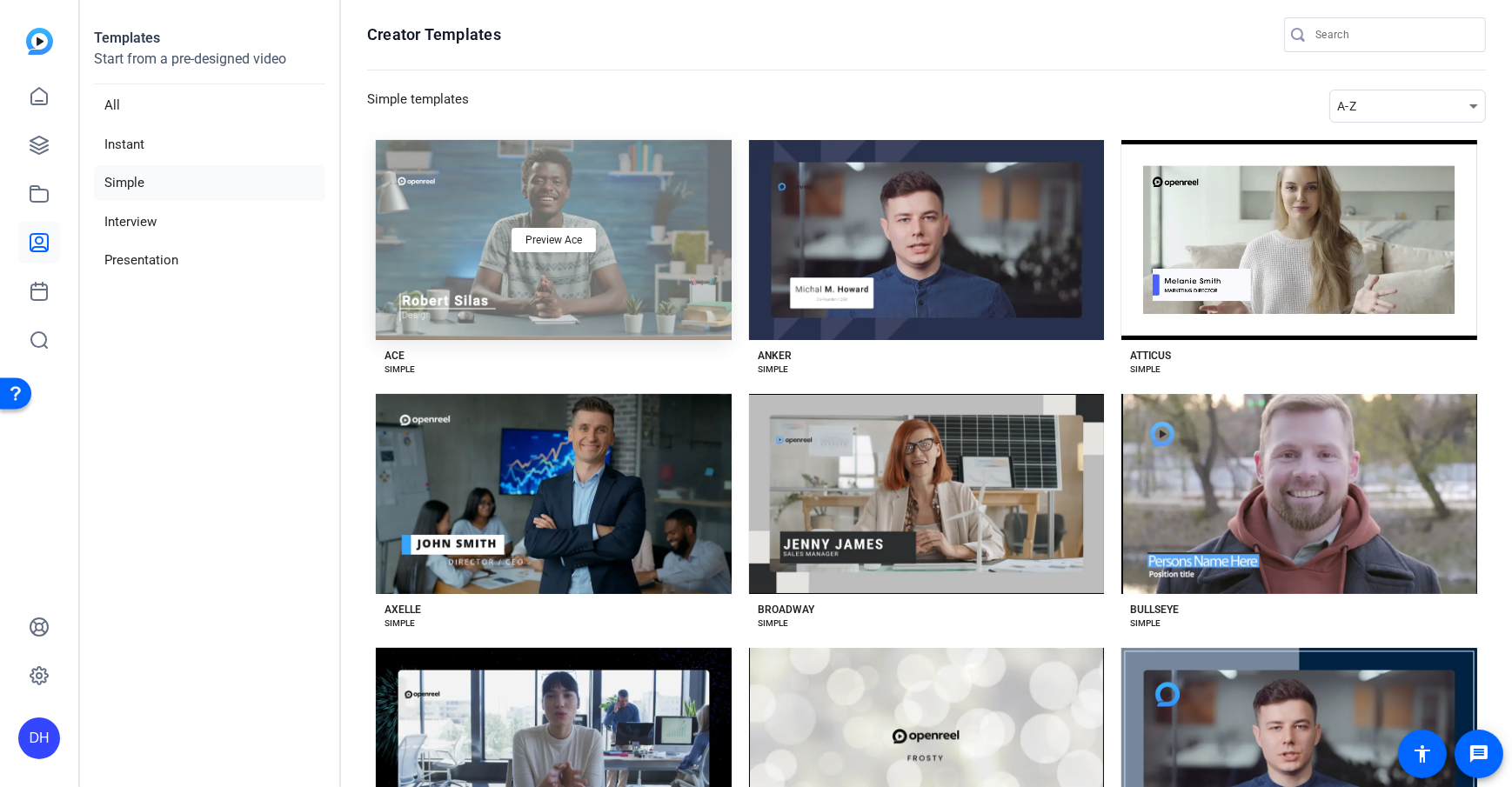click on "Preview Ace" 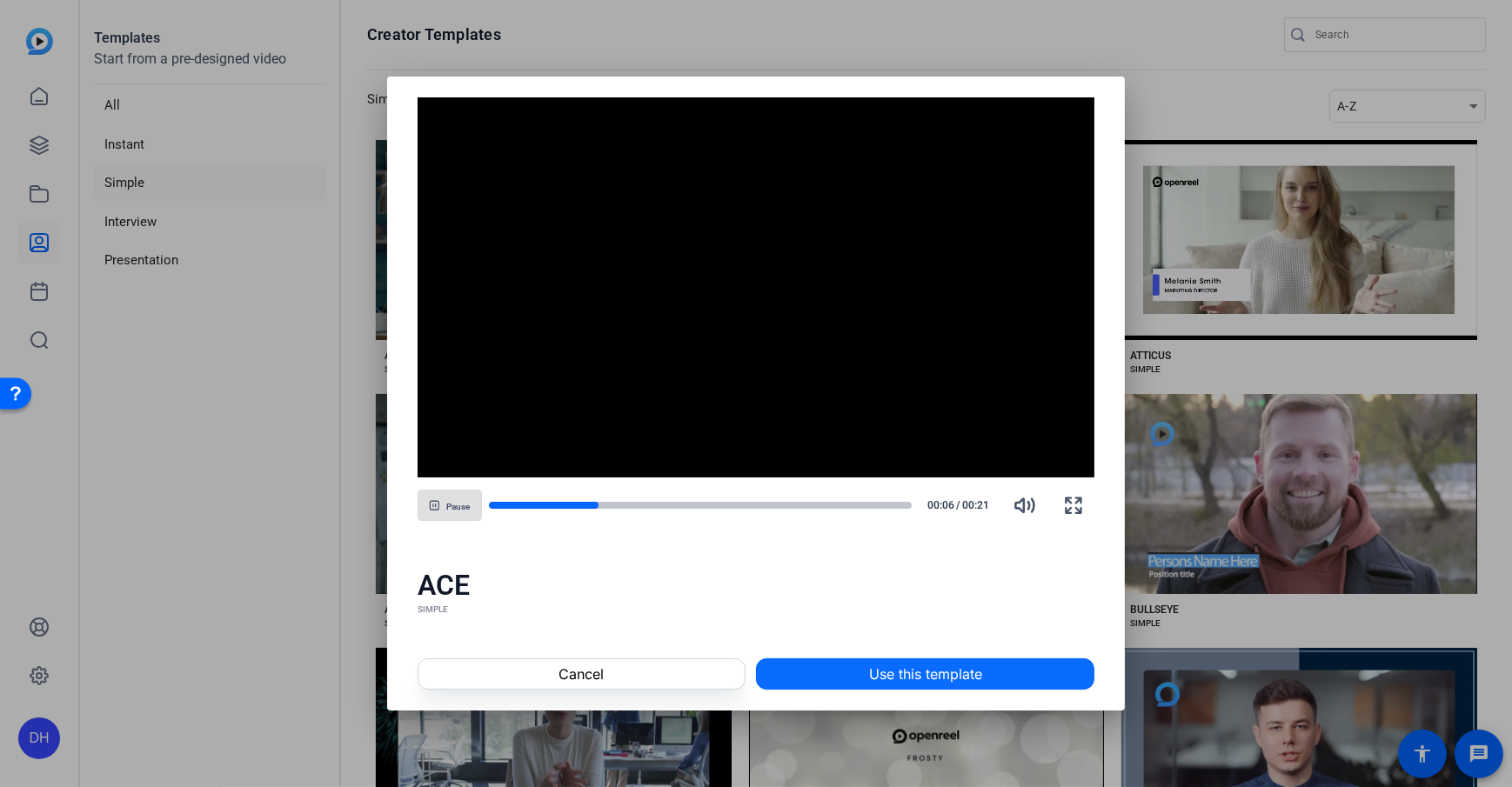 click on "Use this template" at bounding box center [926, 674] 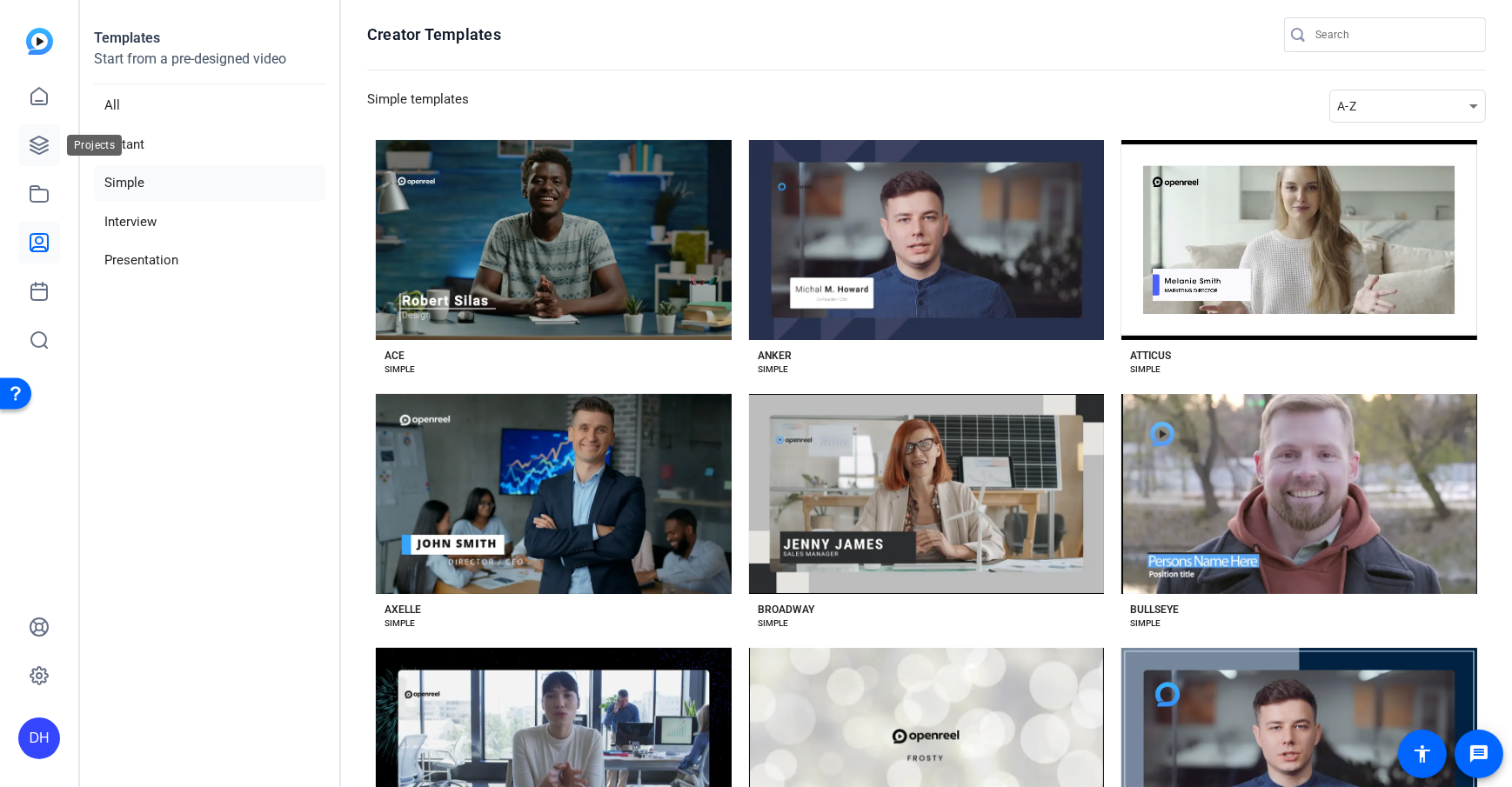 click 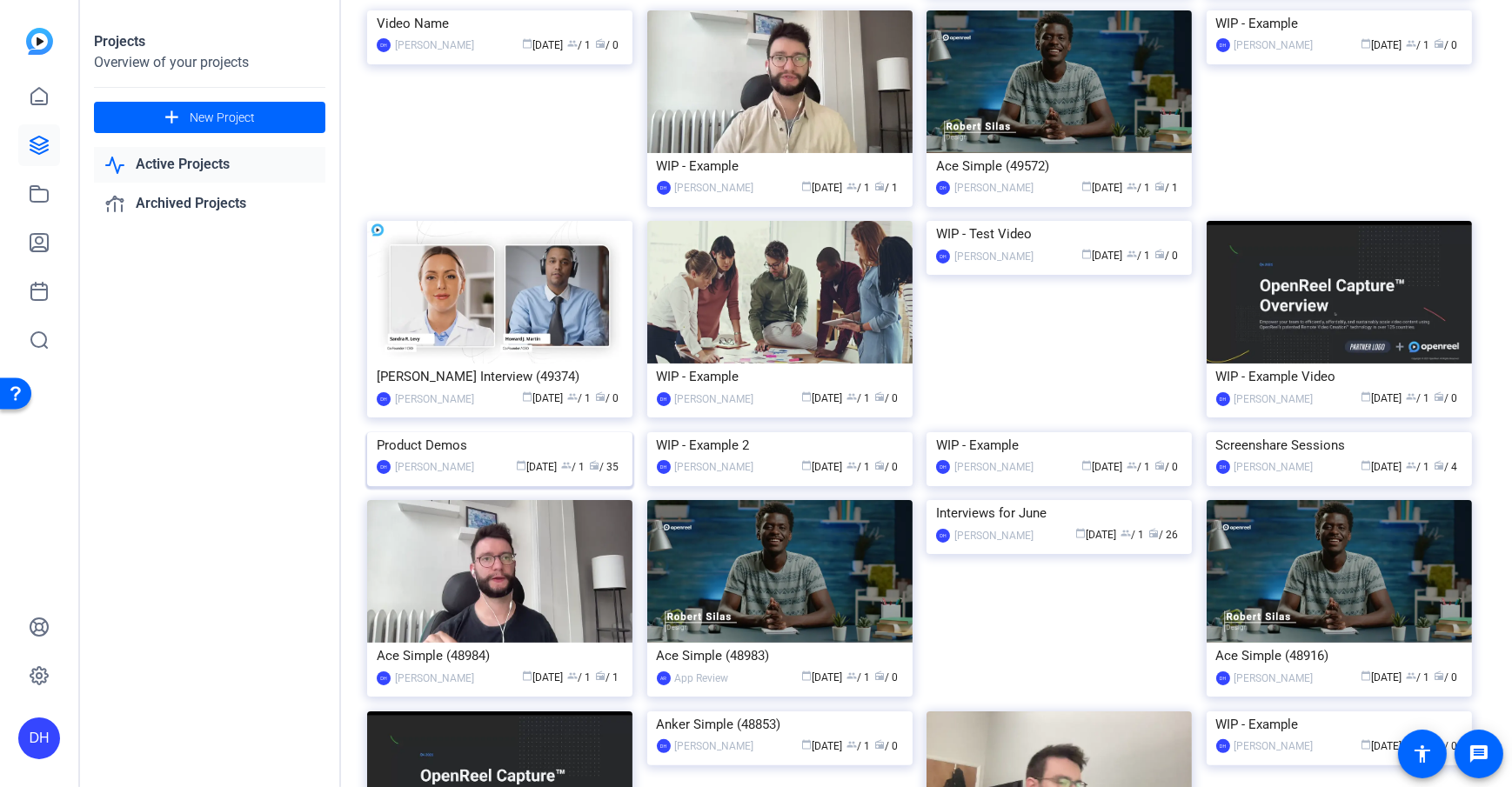 scroll, scrollTop: 383, scrollLeft: 0, axis: vertical 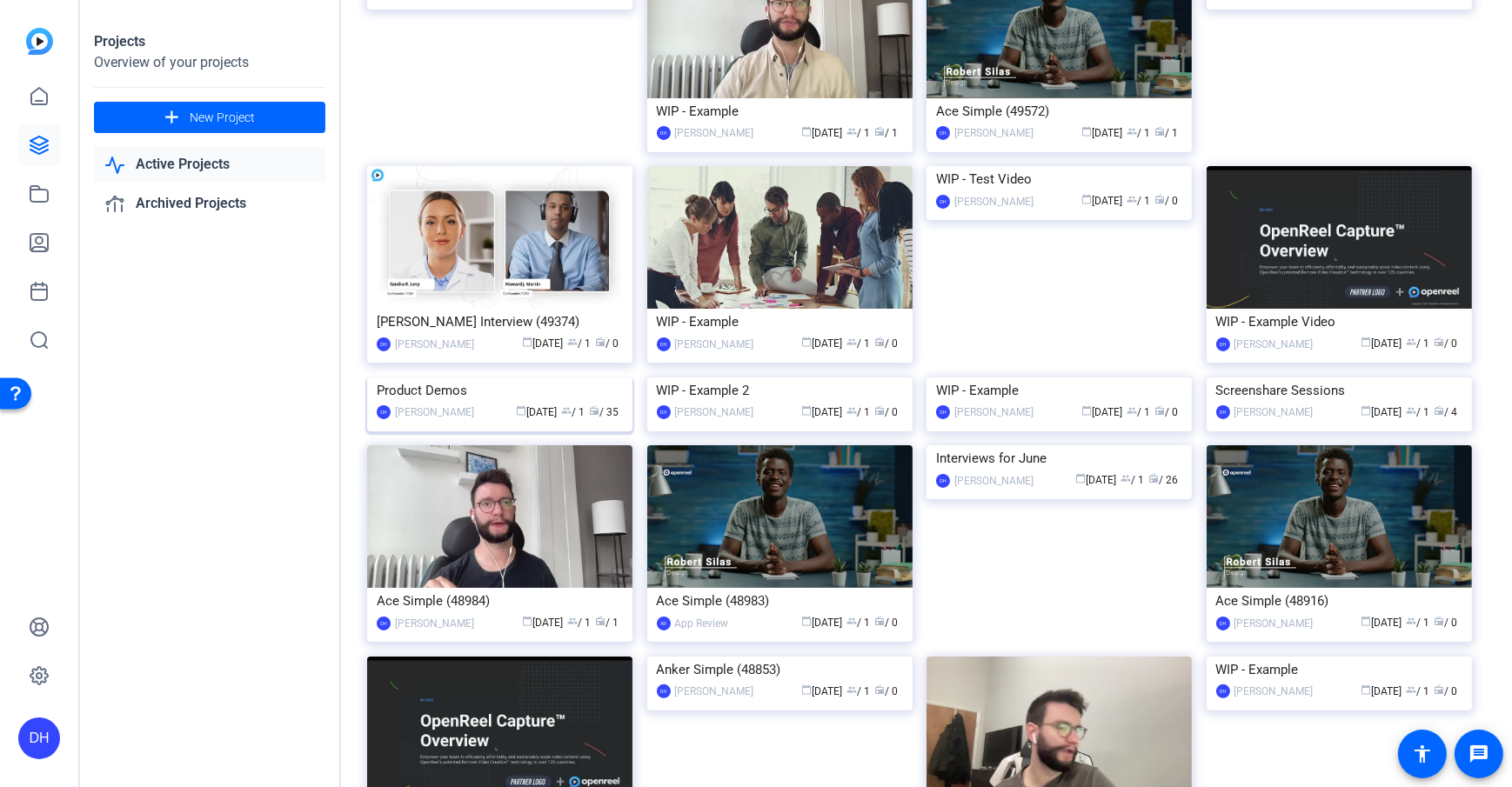 click 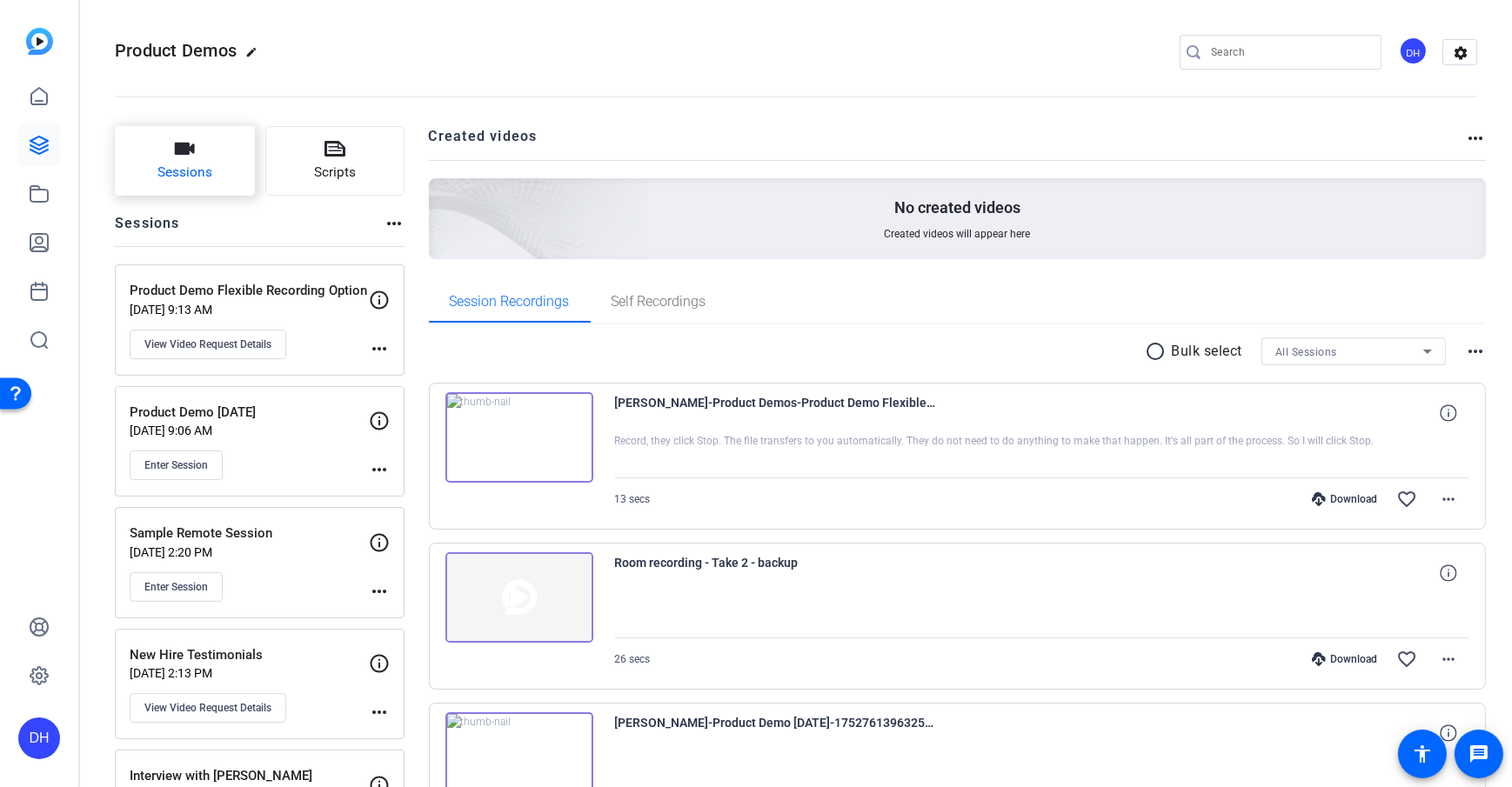 click on "Sessions" 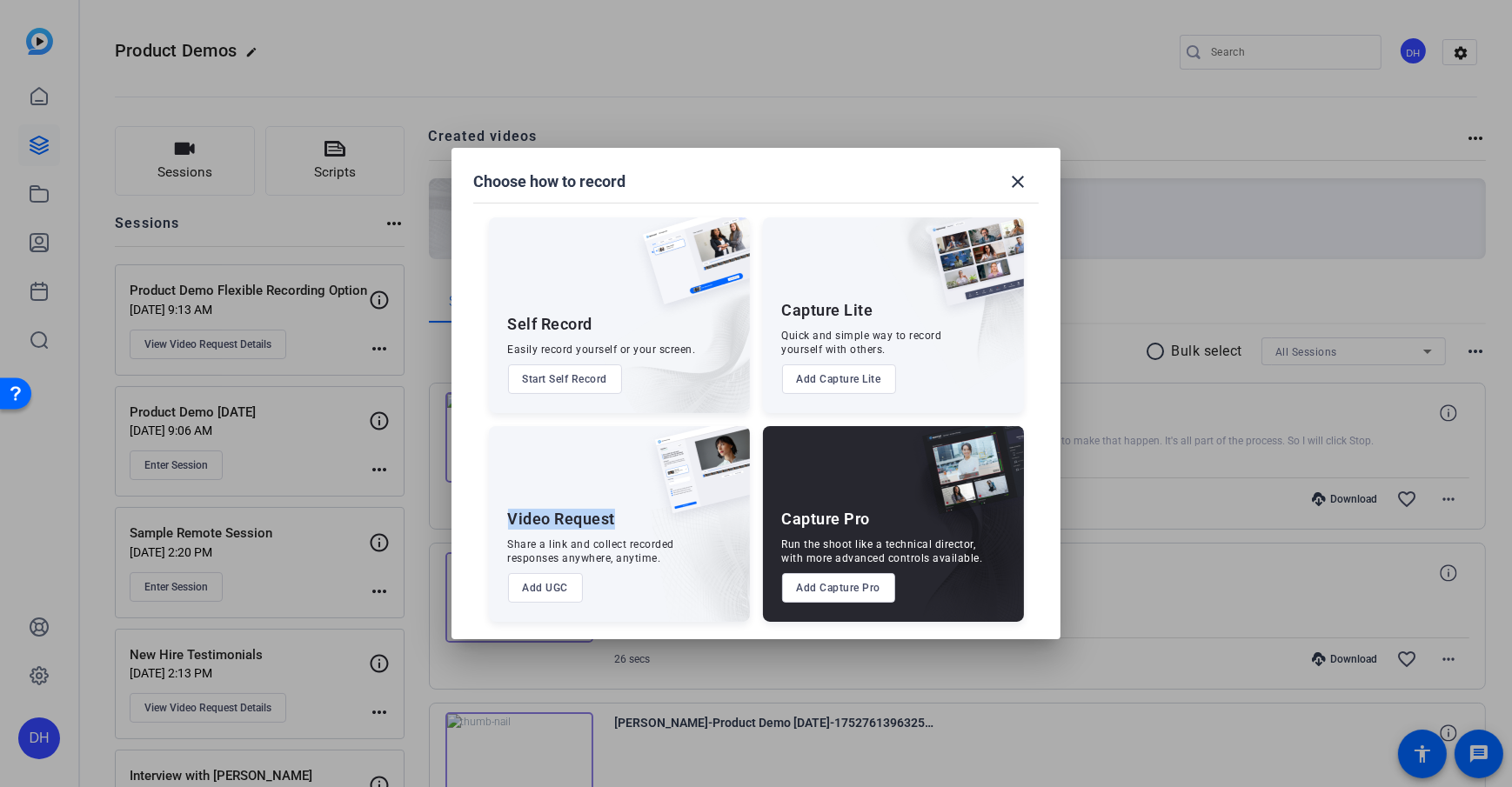 drag, startPoint x: 499, startPoint y: 517, endPoint x: 619, endPoint y: 521, distance: 120.06665 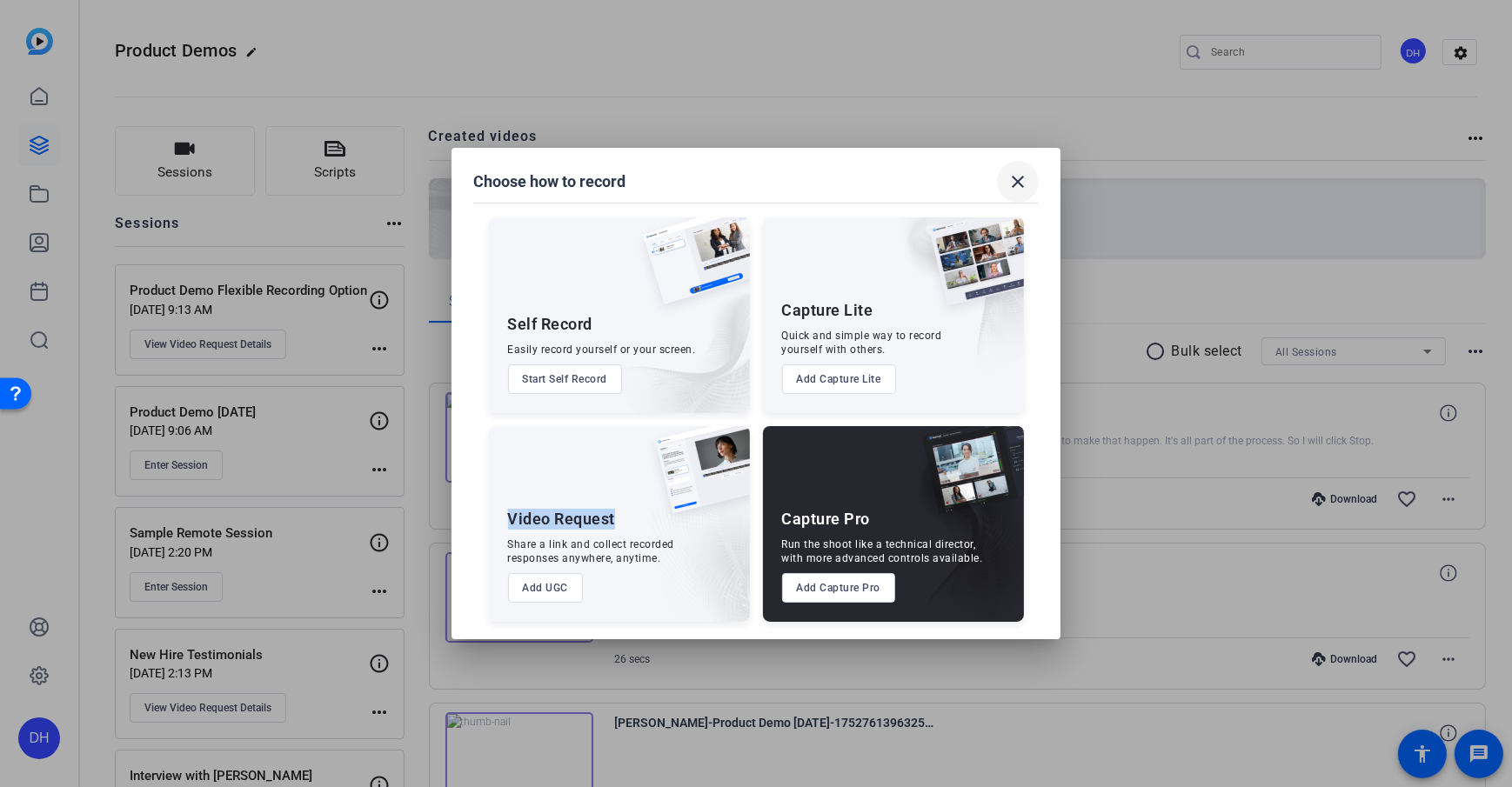 click at bounding box center (1018, 182) 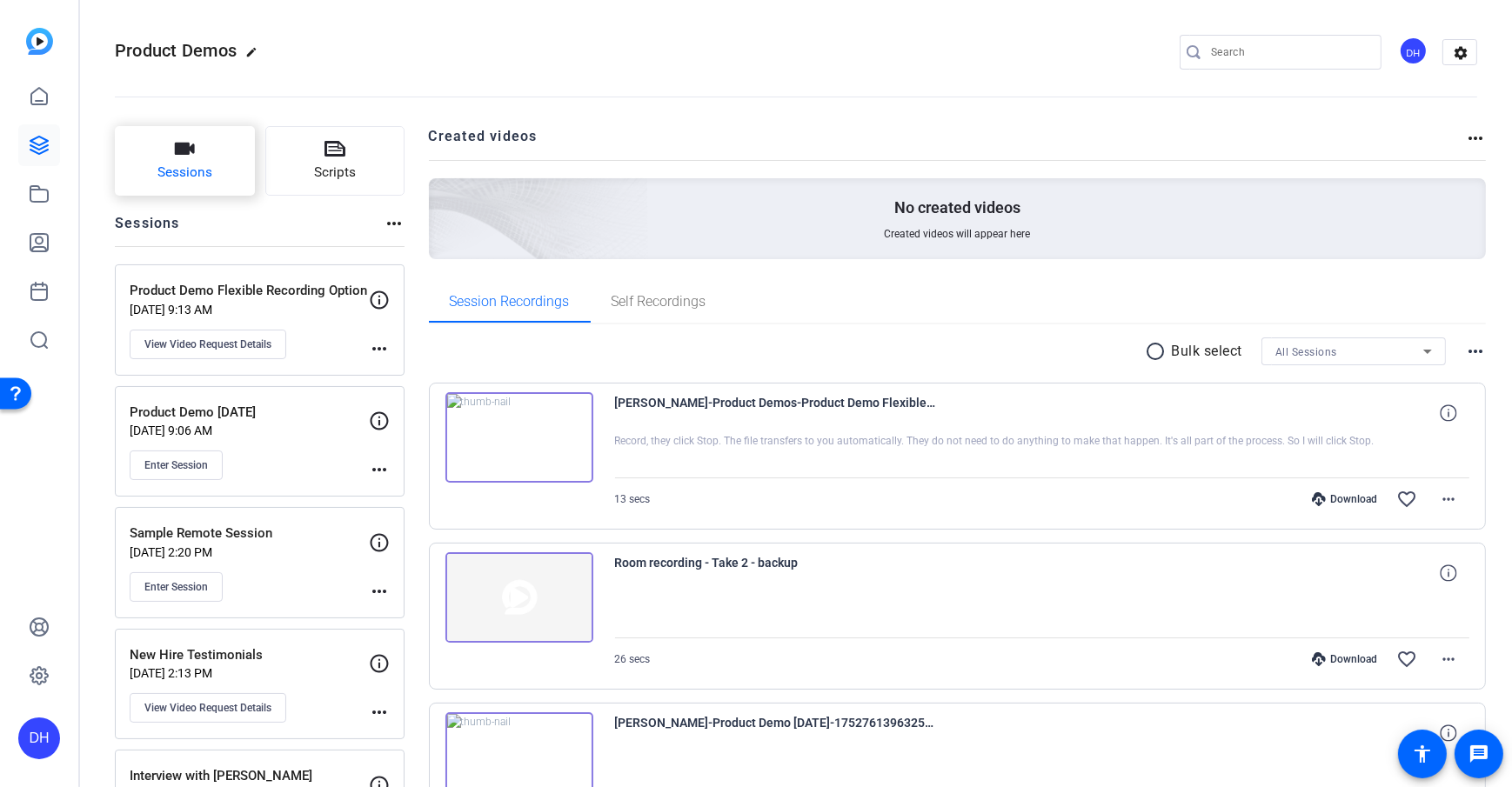 click 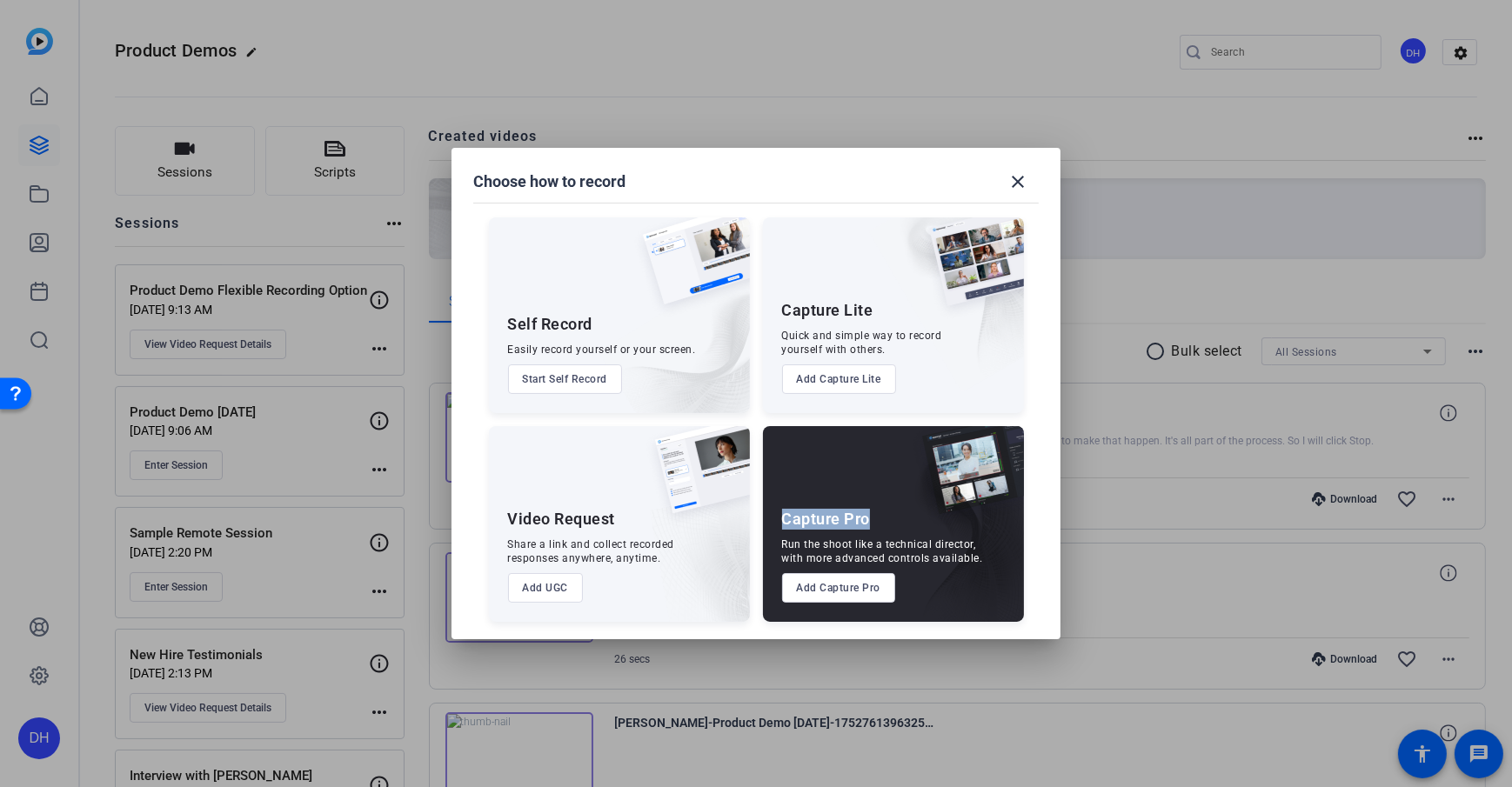 drag, startPoint x: 777, startPoint y: 514, endPoint x: 885, endPoint y: 522, distance: 108.29589 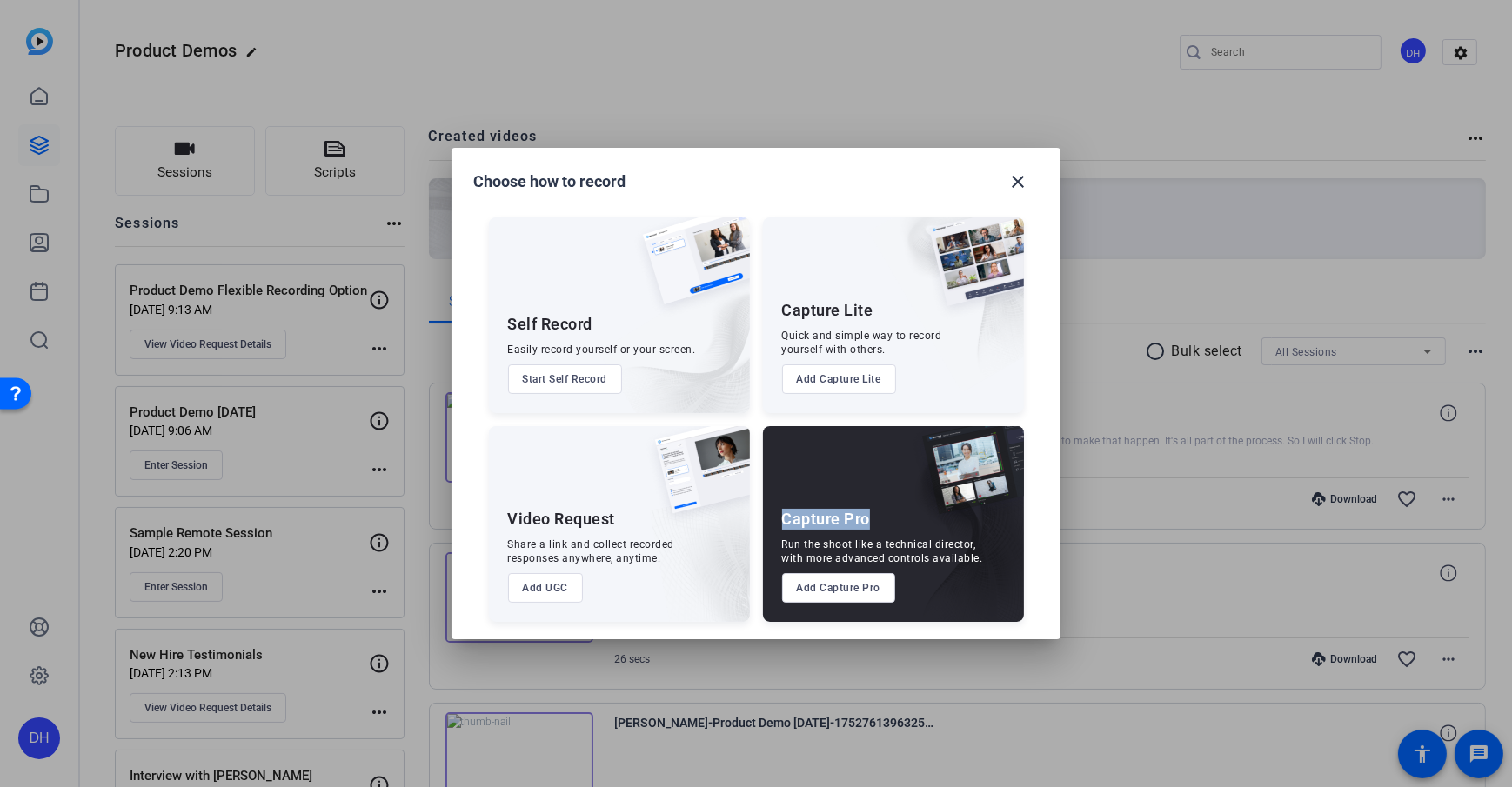 click on "Capture Pro" at bounding box center (826, 519) 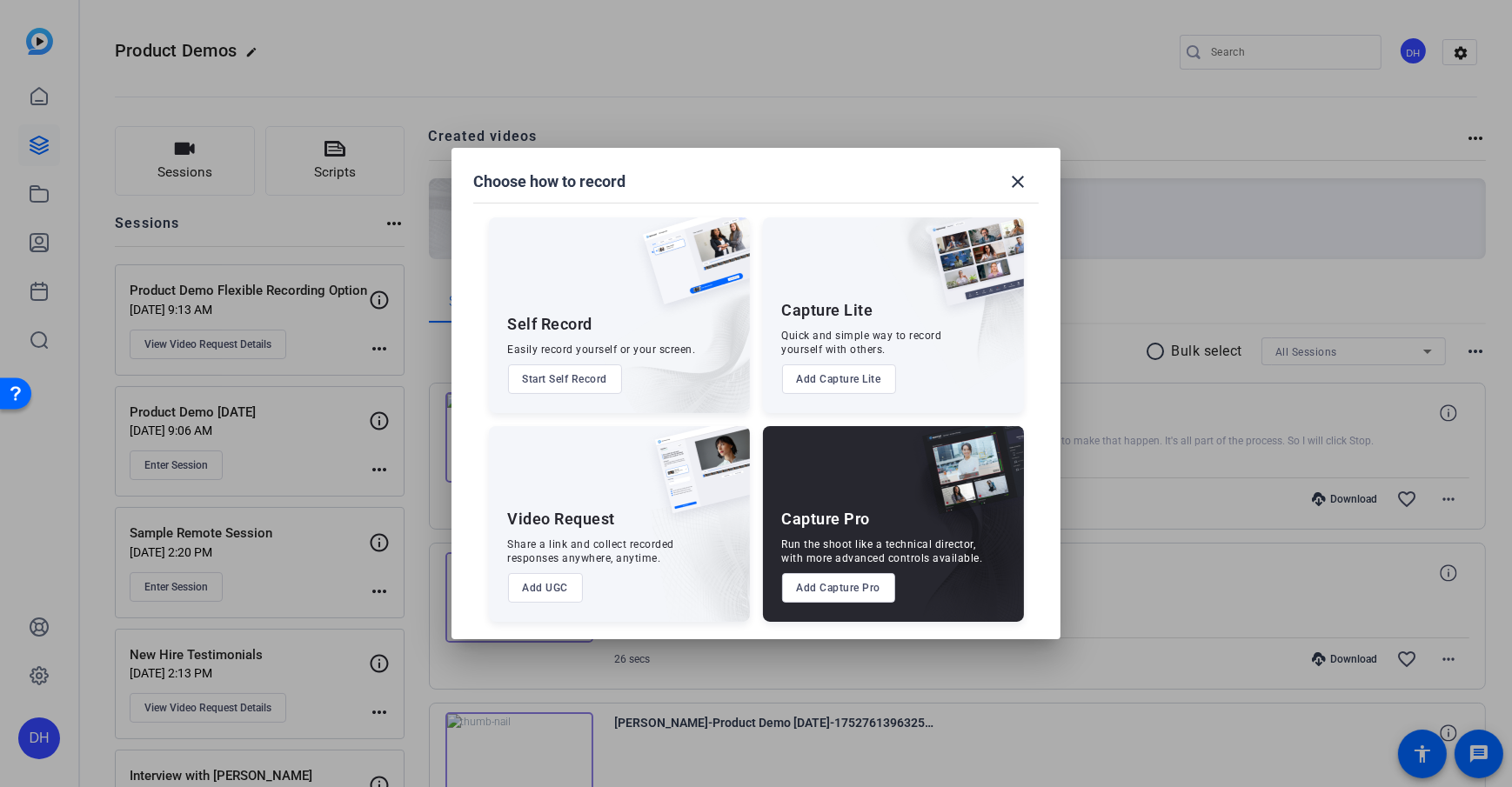 click on "Add Capture Pro" at bounding box center (839, 588) 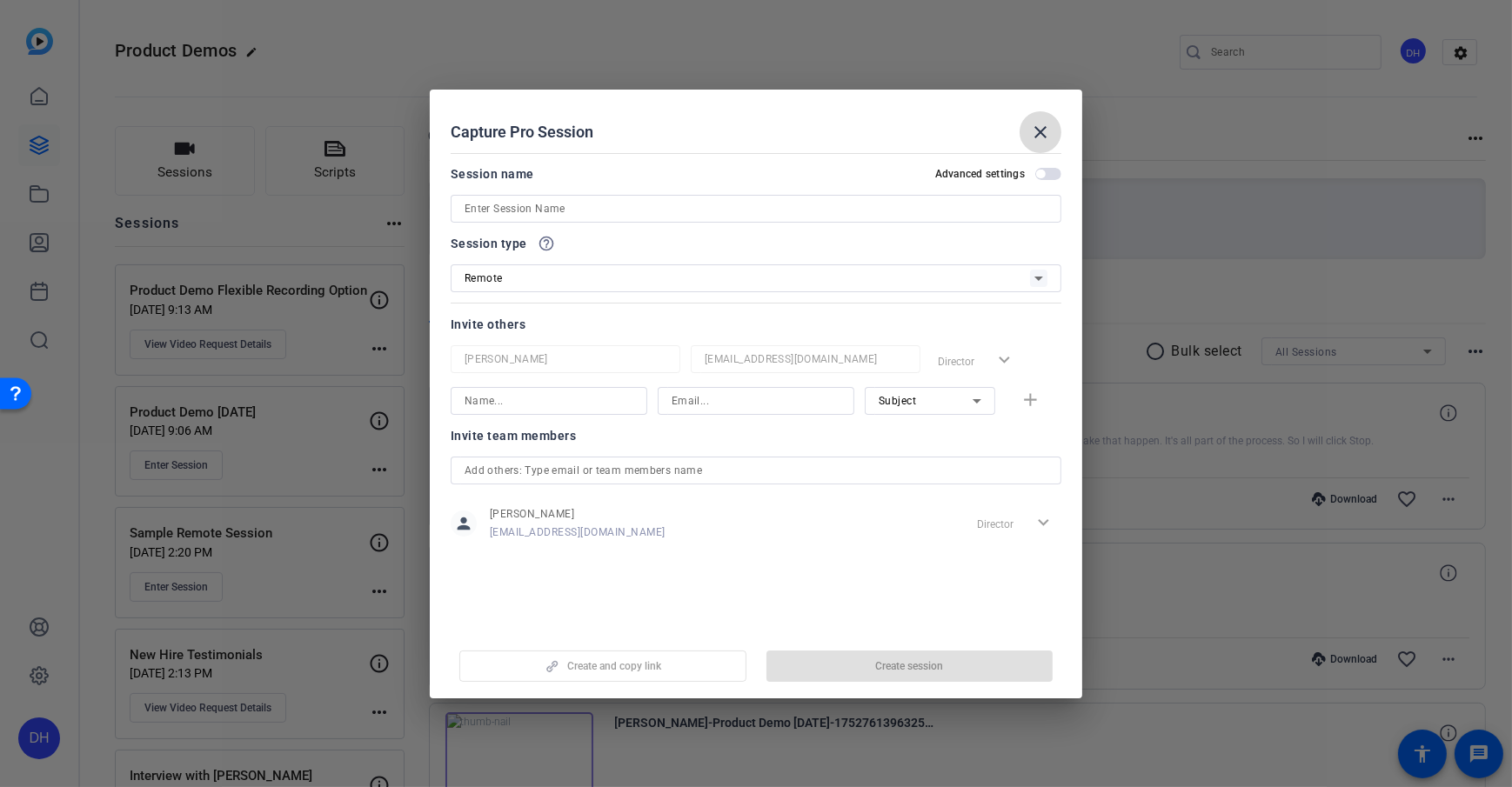click on "close" at bounding box center [1040, 132] 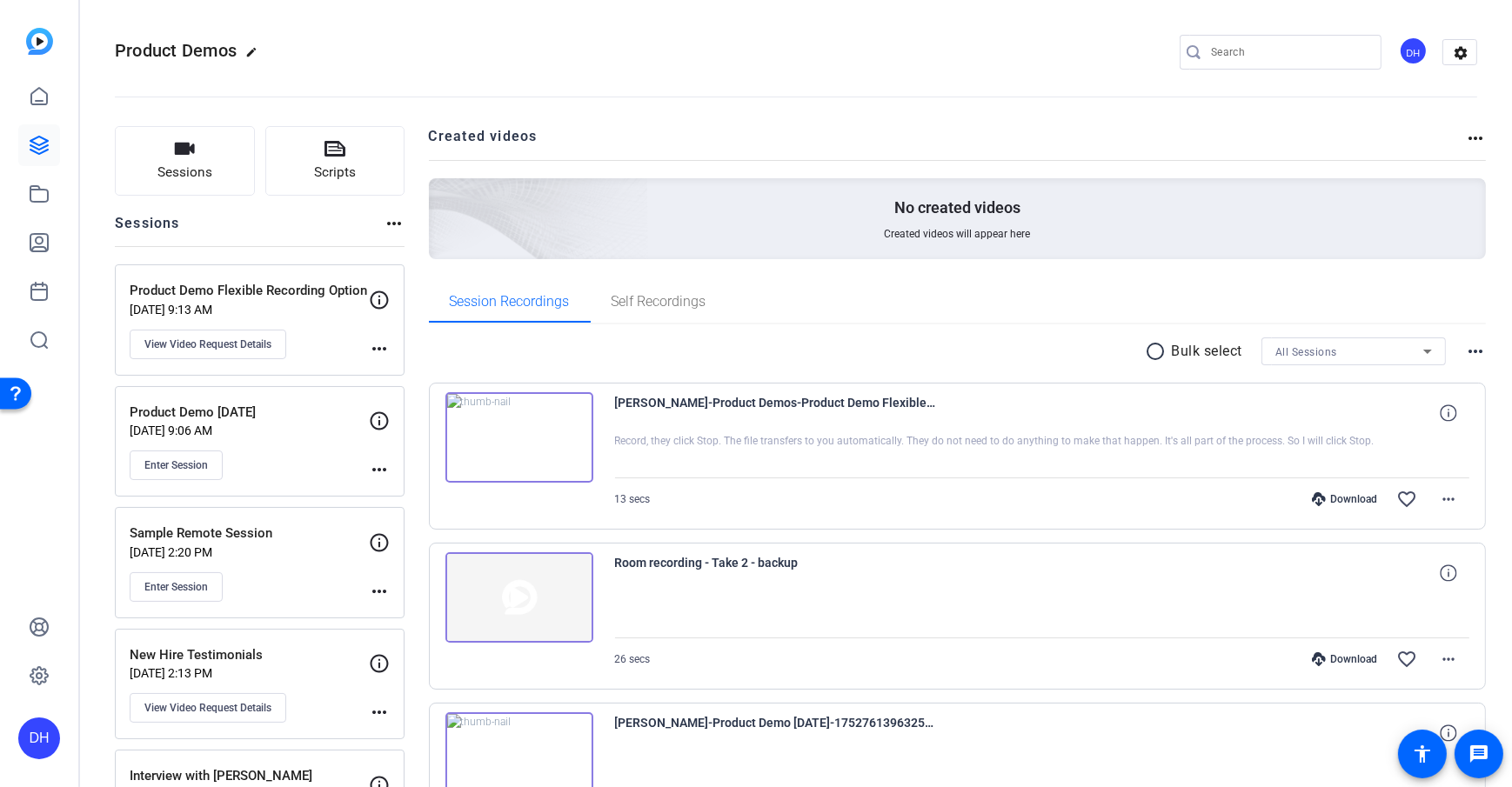 click on "more_horiz" 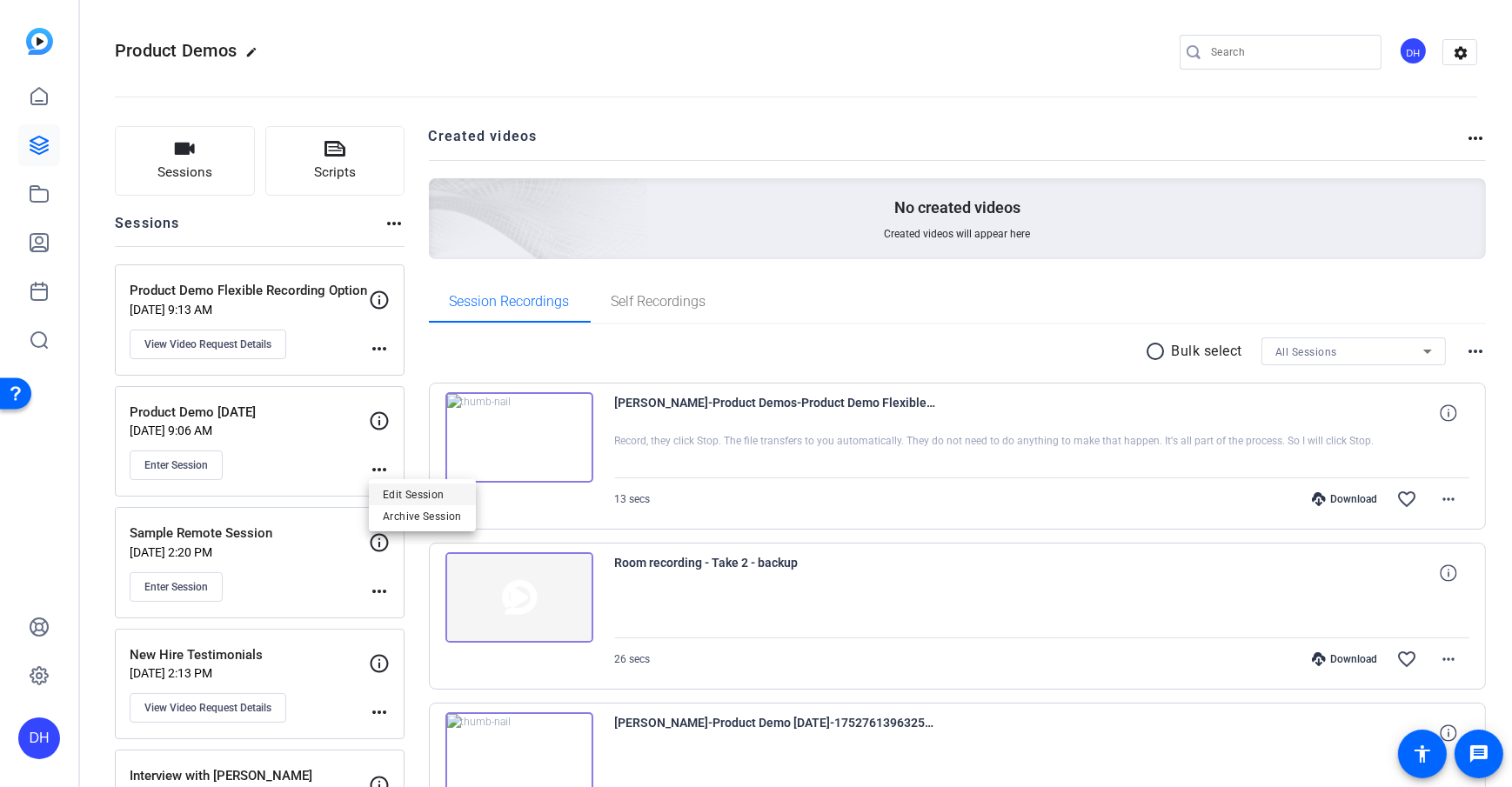 click on "Edit Session" at bounding box center [422, 495] 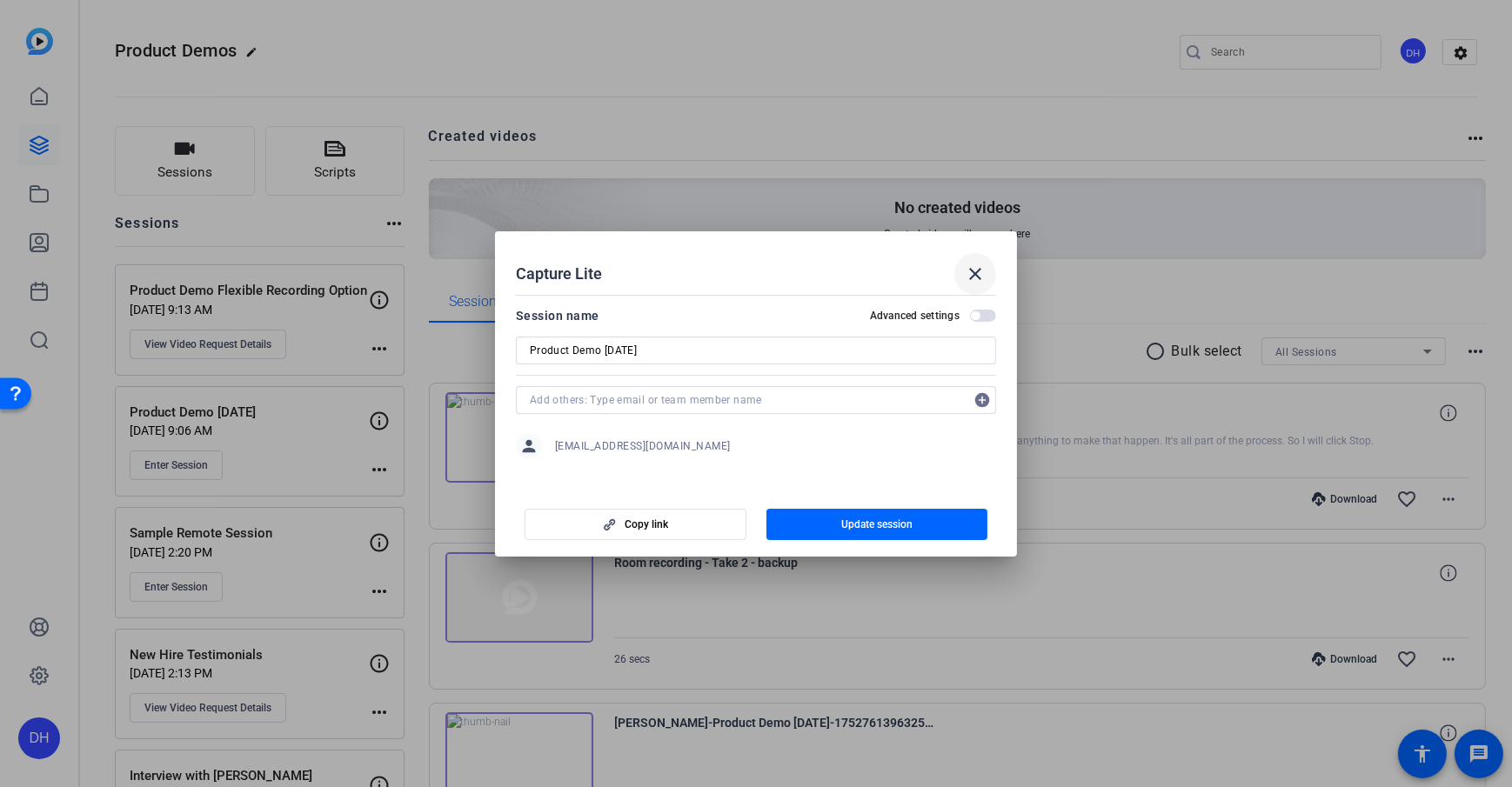 click on "close" at bounding box center (975, 274) 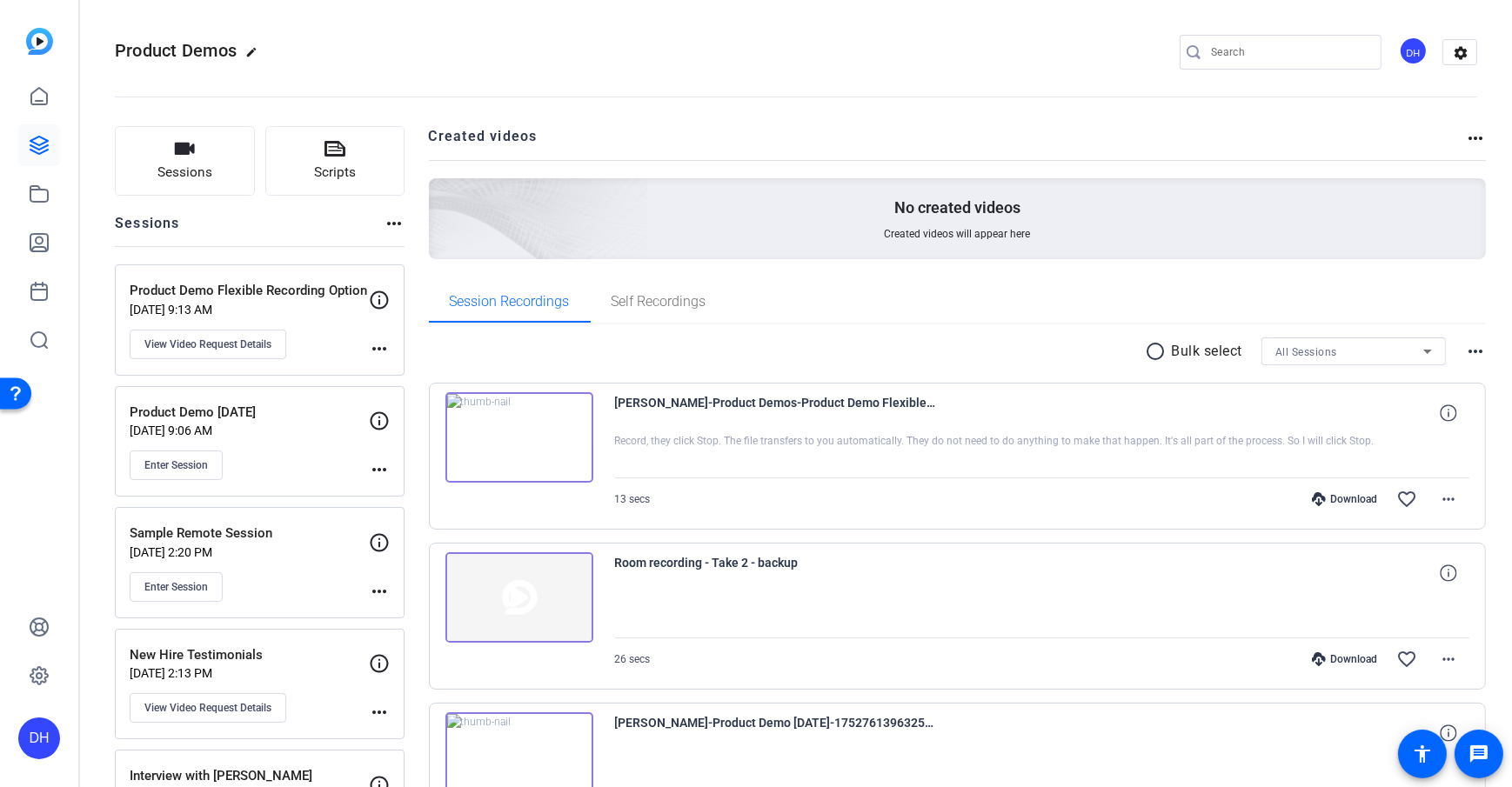 scroll, scrollTop: 3, scrollLeft: 0, axis: vertical 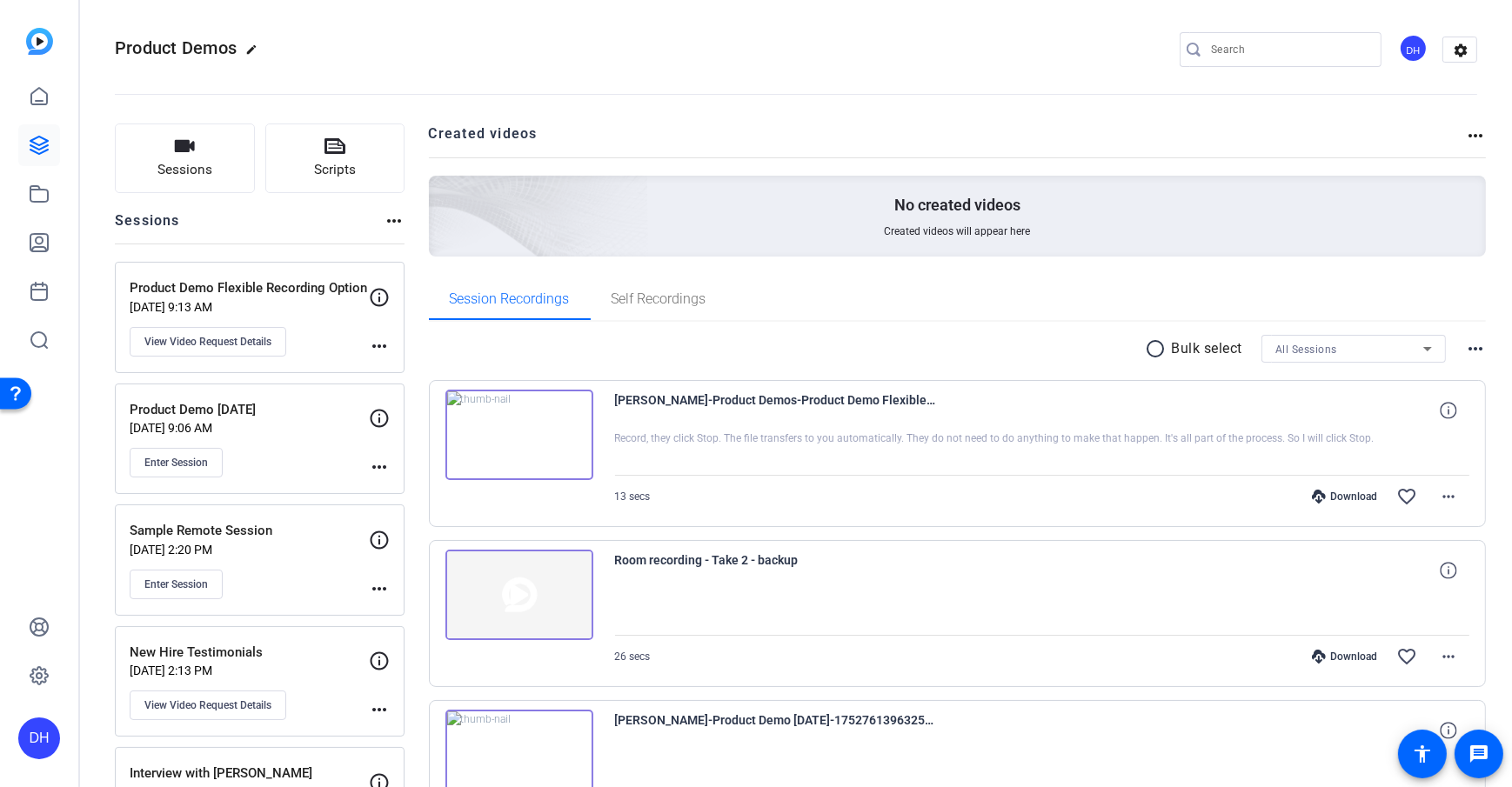 click on "more_horiz" 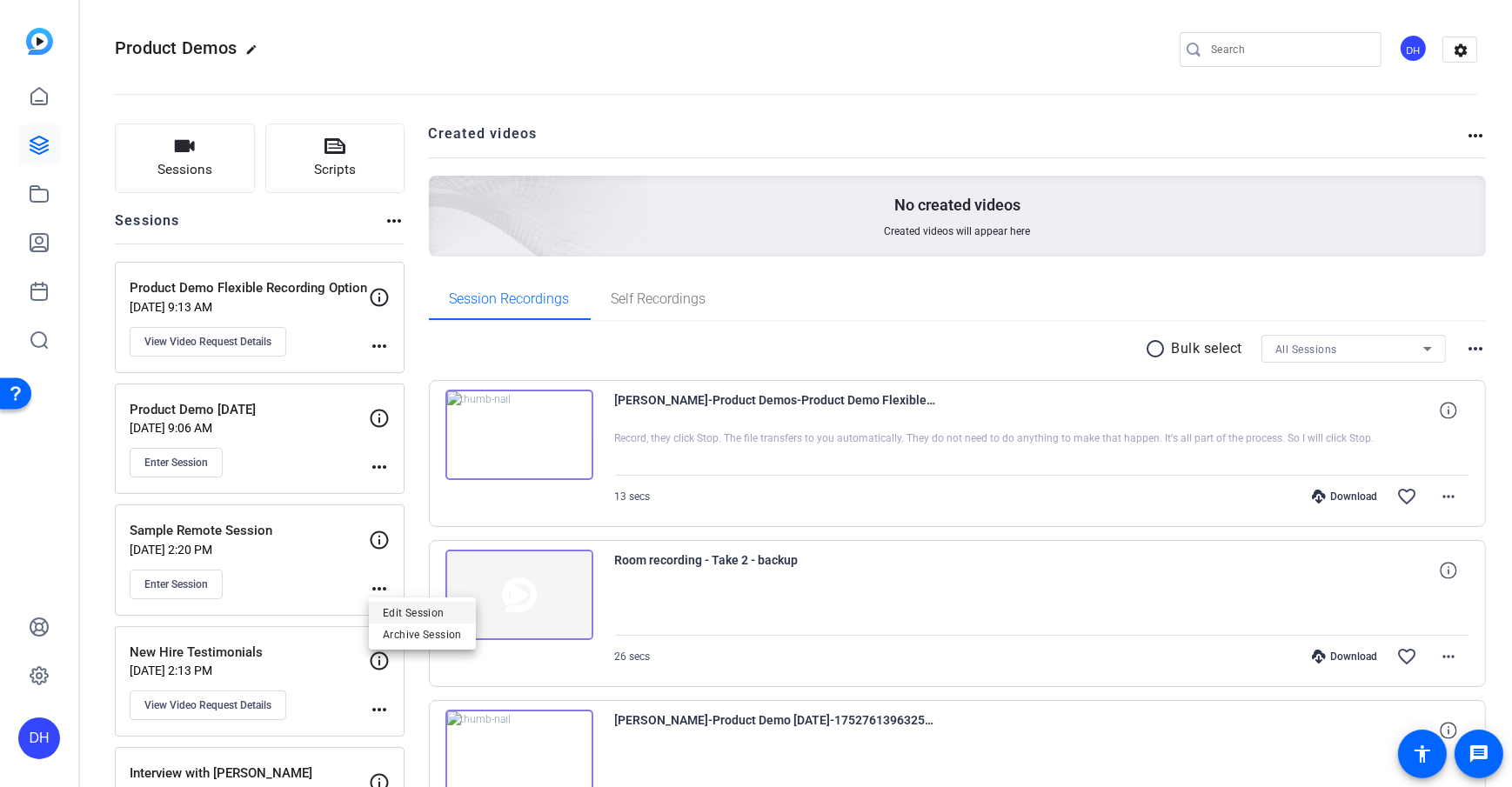 click on "Edit Session" at bounding box center [422, 612] 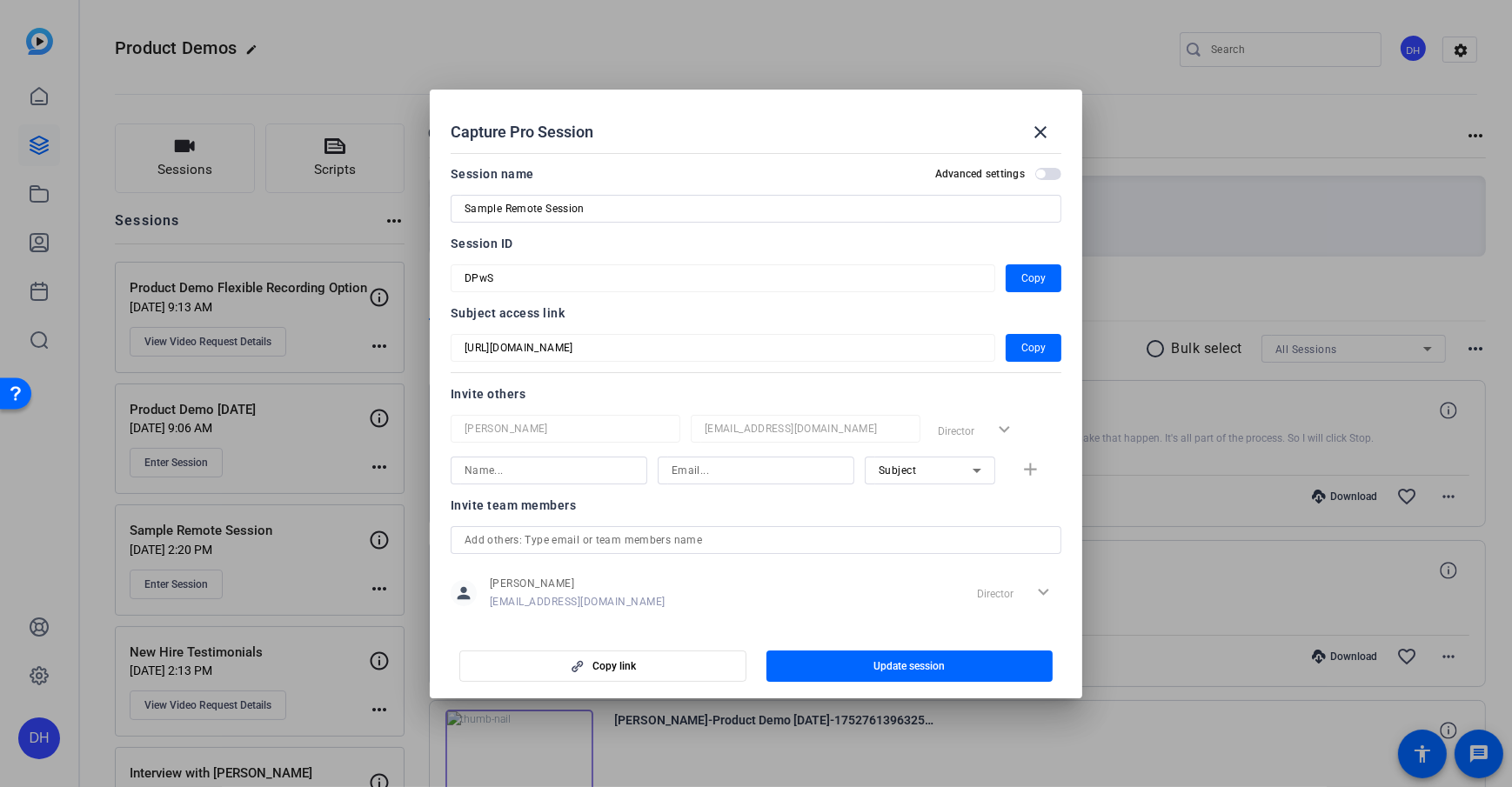 click at bounding box center (756, 232) 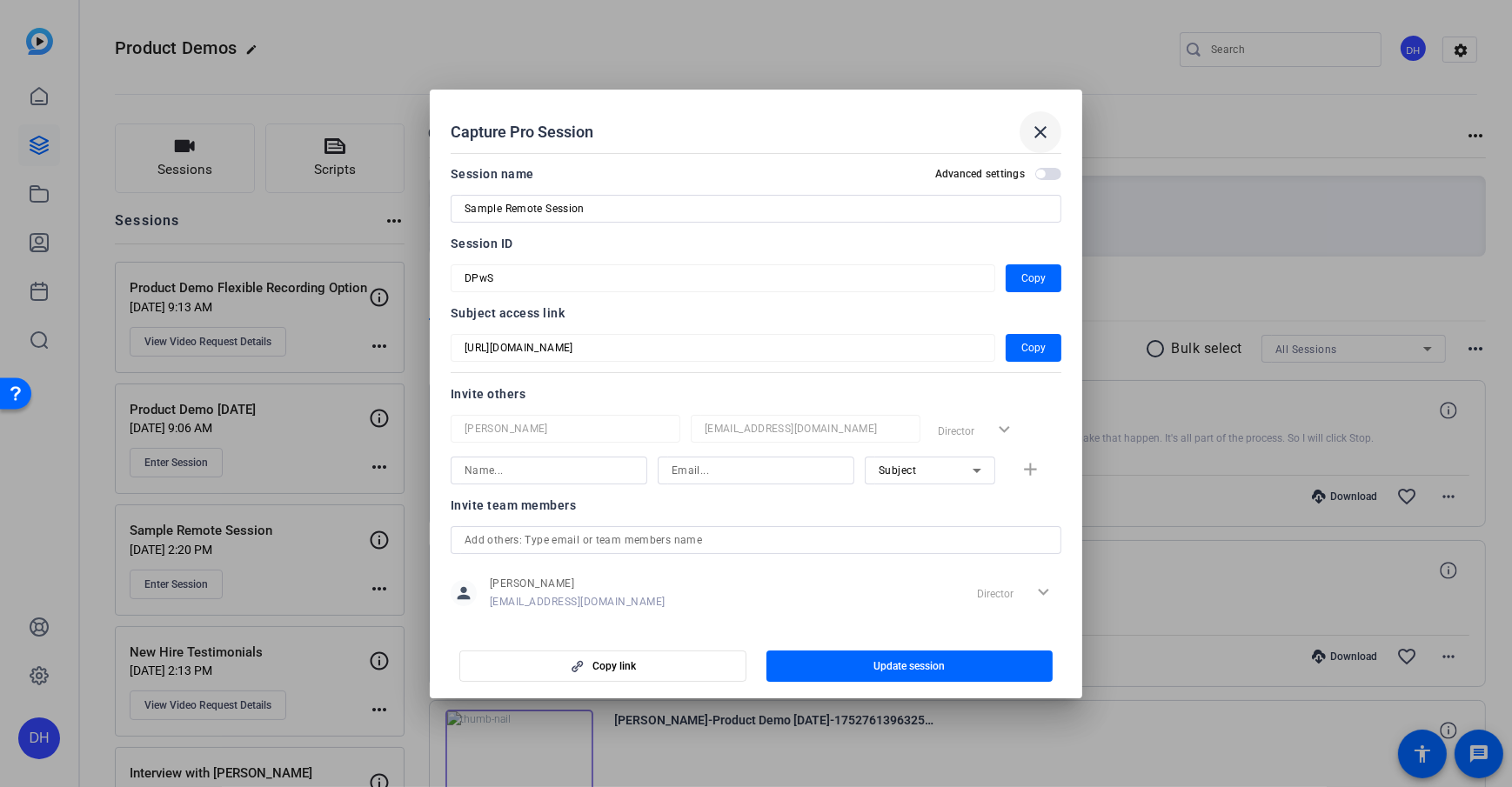 click on "close" at bounding box center (1040, 132) 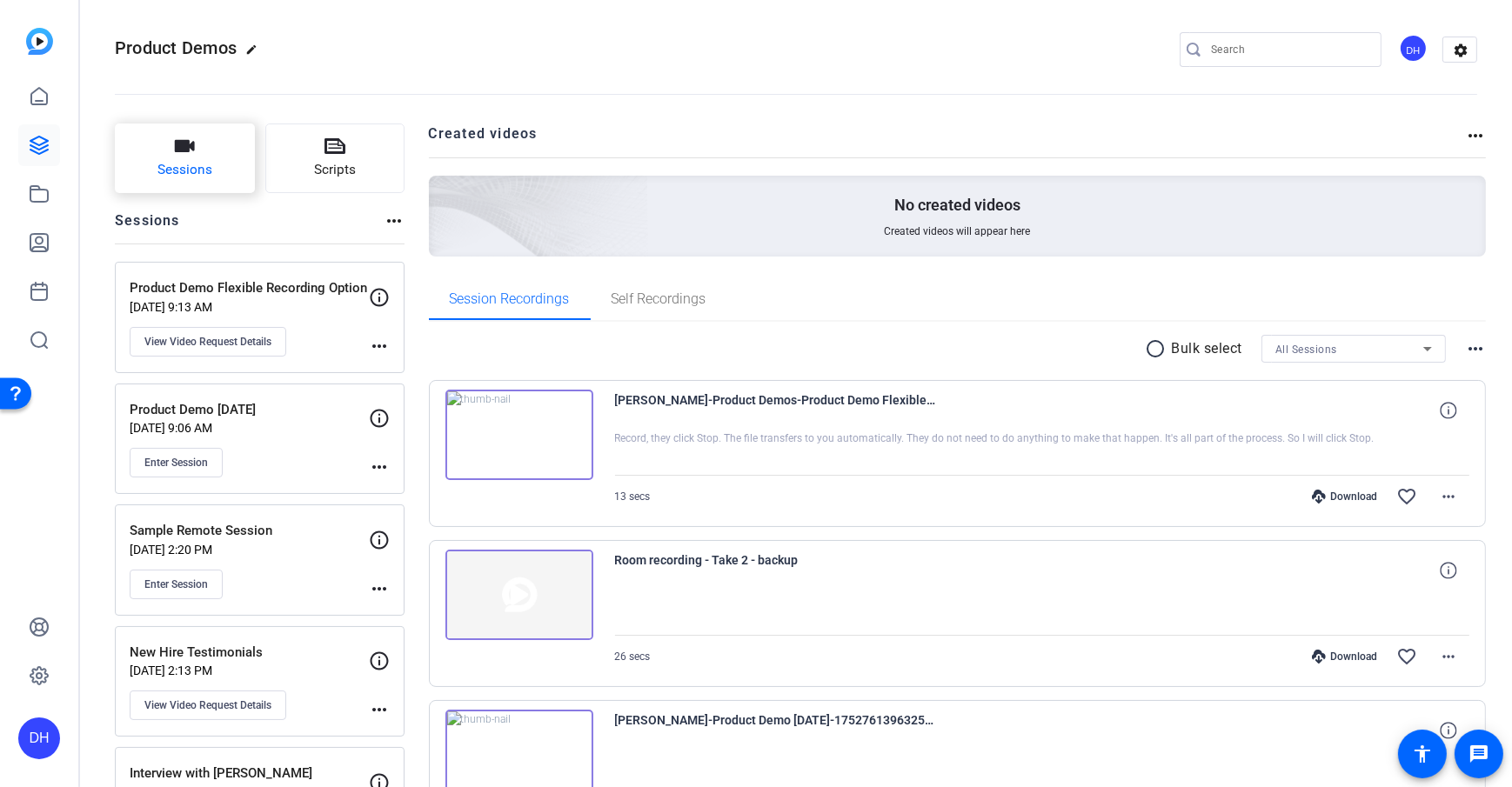 click on "Sessions" 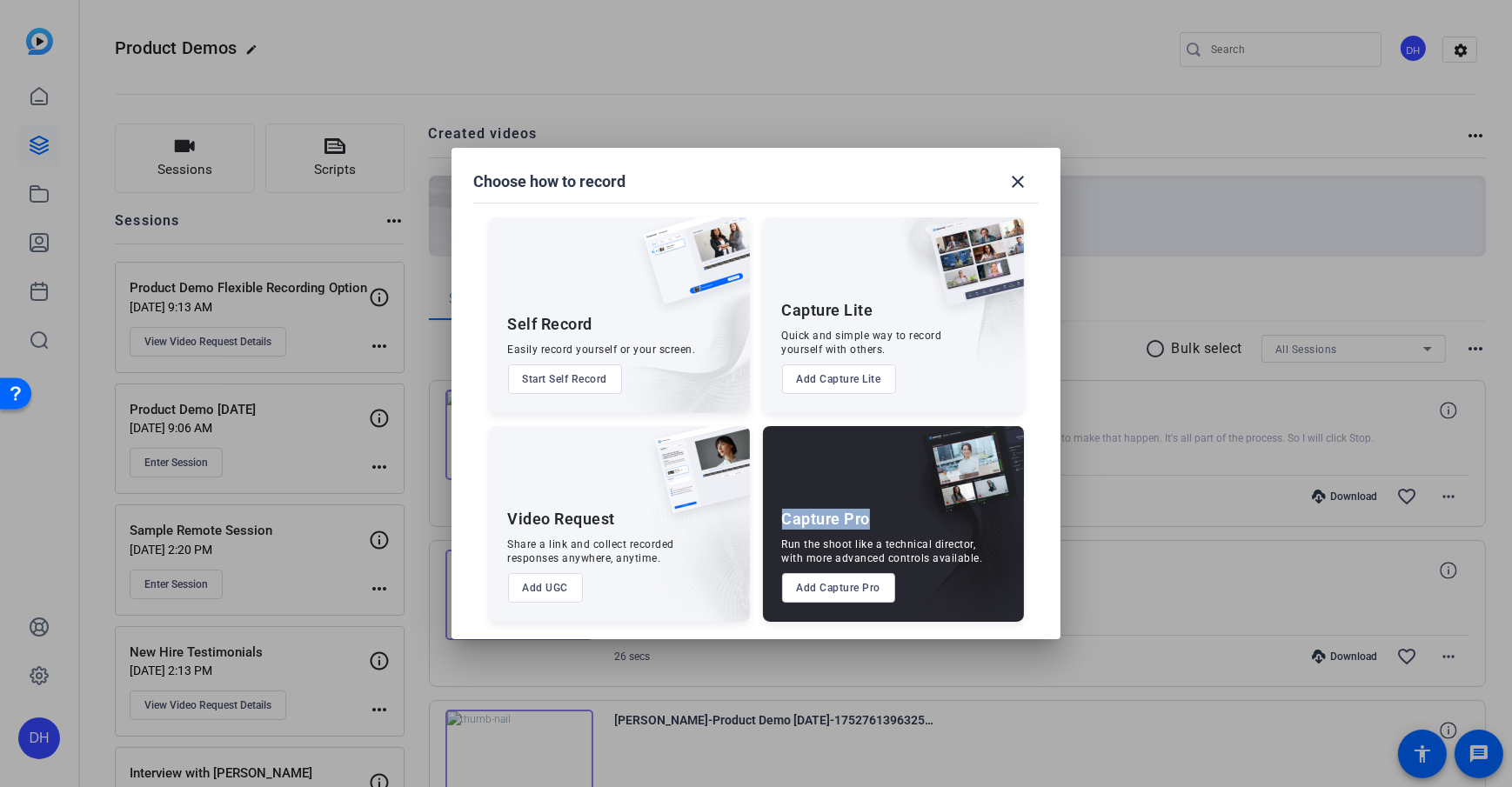 drag, startPoint x: 786, startPoint y: 519, endPoint x: 875, endPoint y: 521, distance: 89.02247 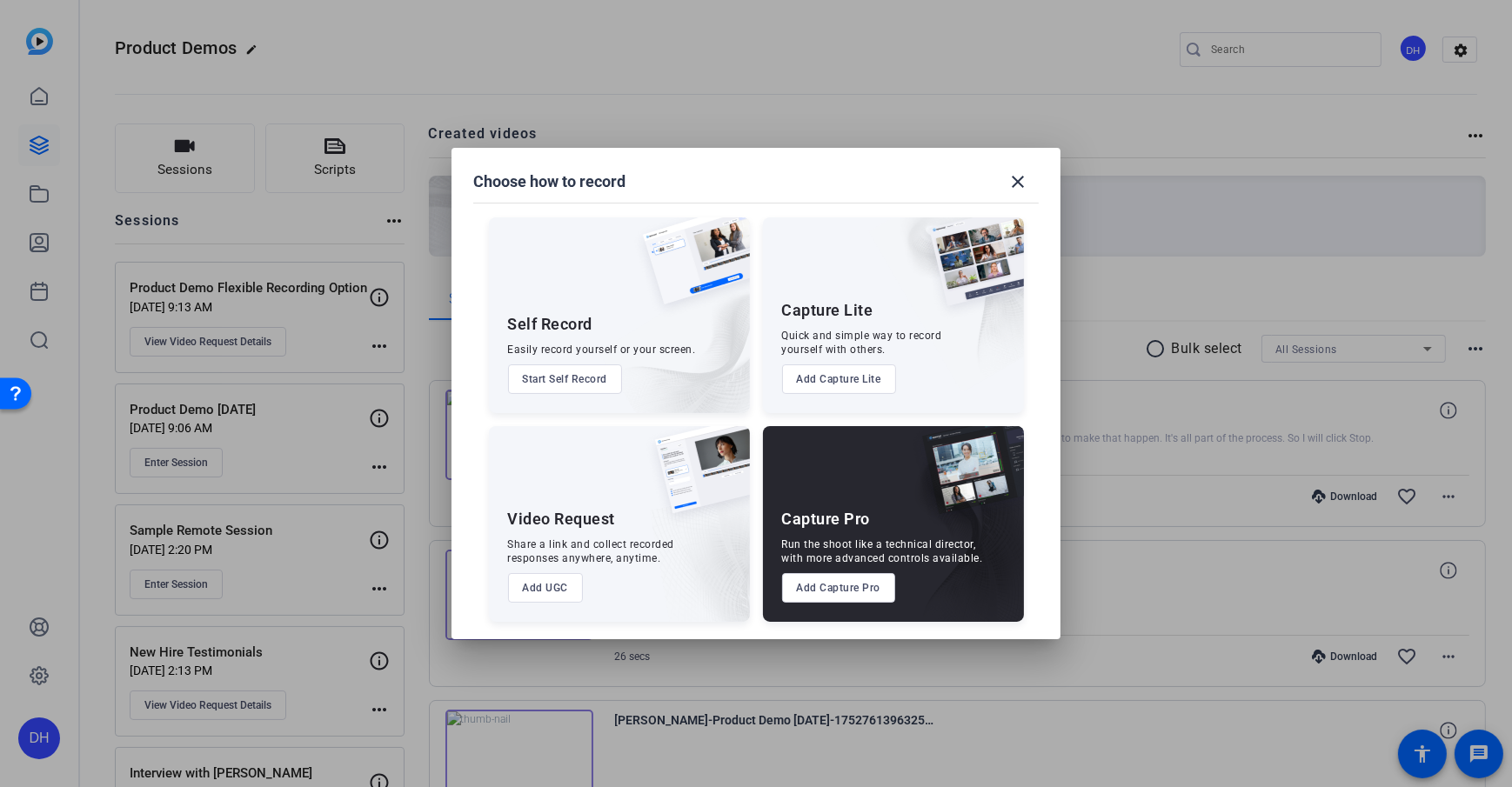 click on "Video Request" at bounding box center (562, 519) 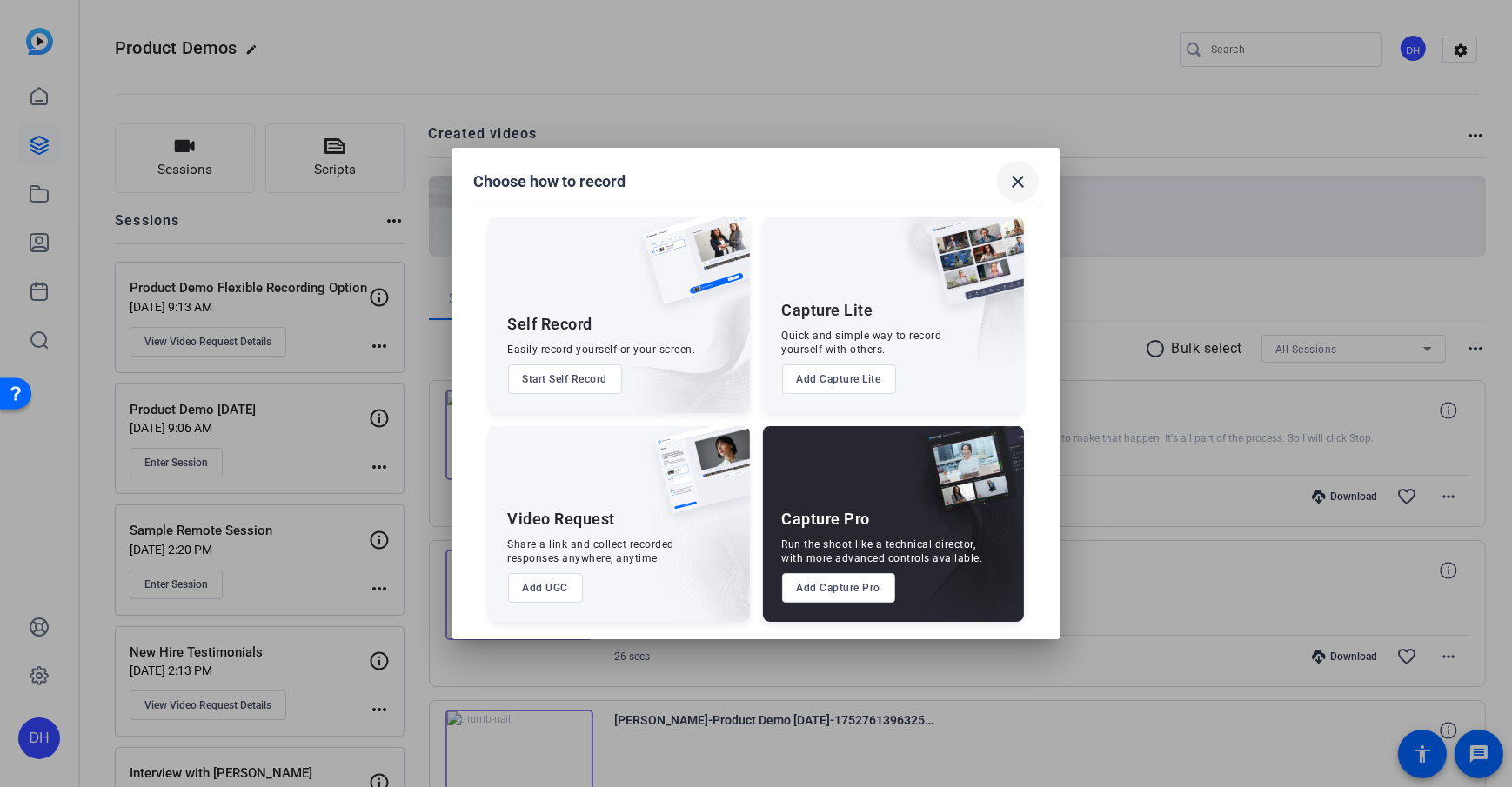 click on "close" at bounding box center (1018, 182) 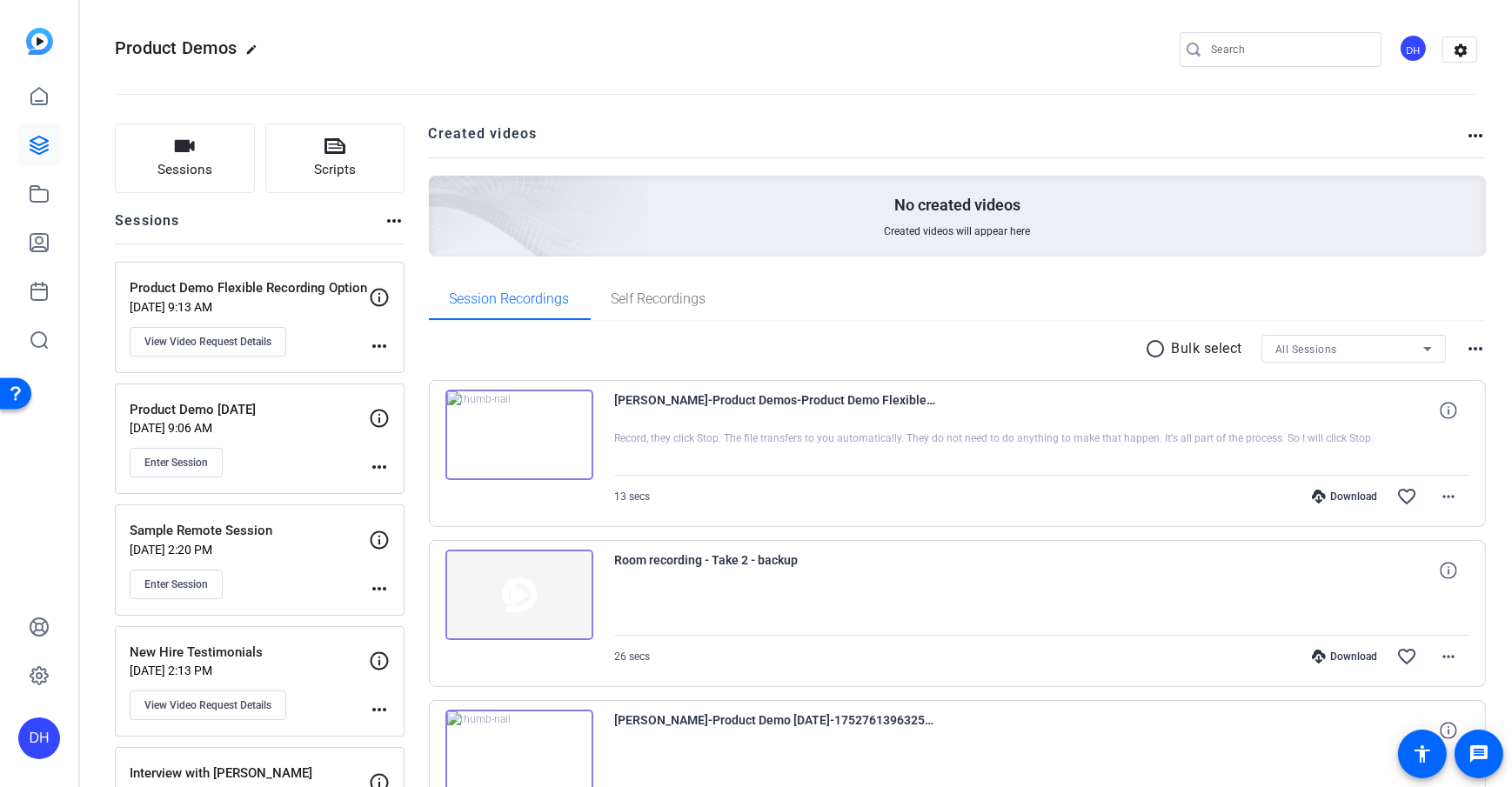 click 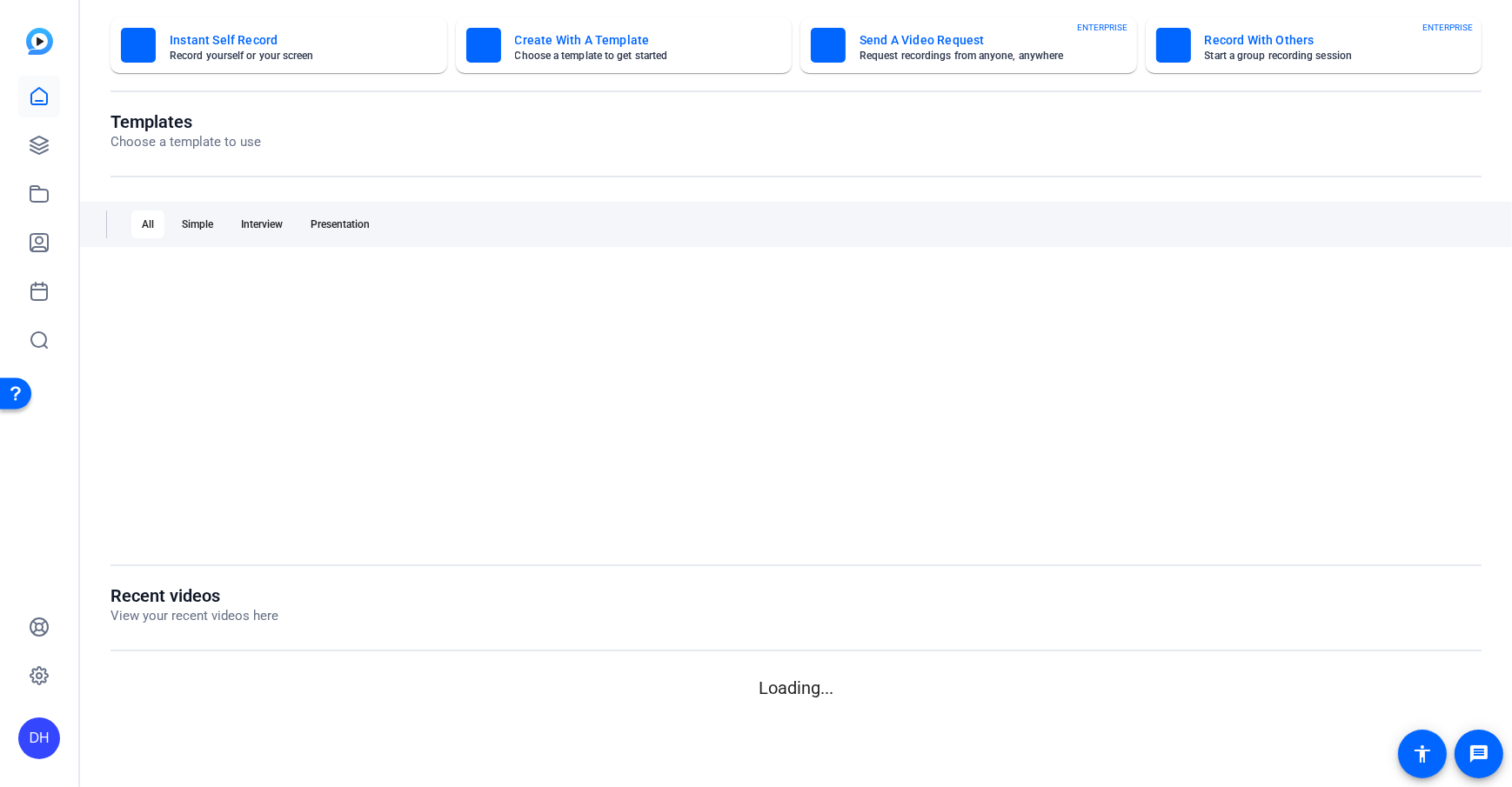 scroll, scrollTop: 0, scrollLeft: 0, axis: both 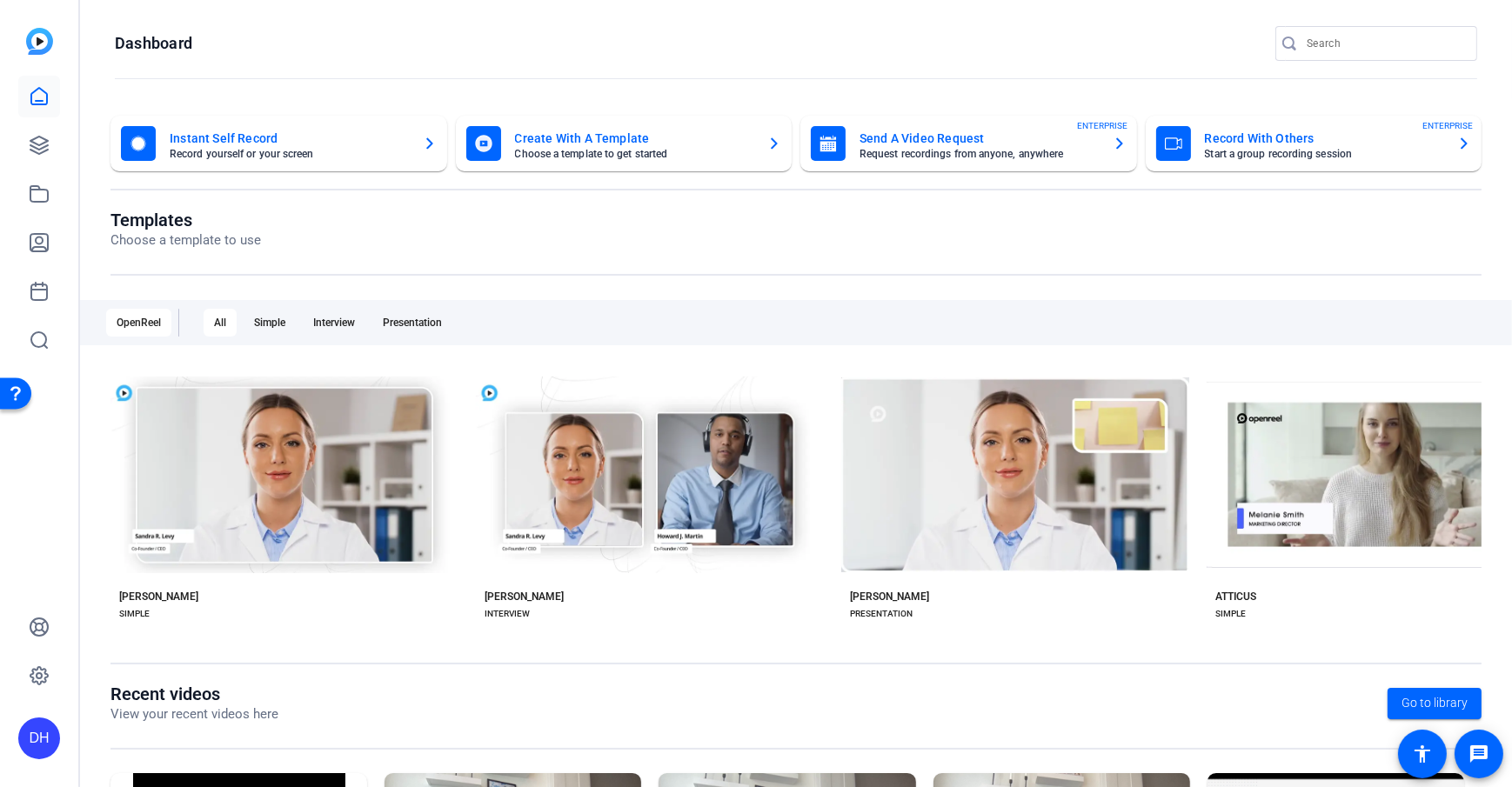 click on "Dashboard" 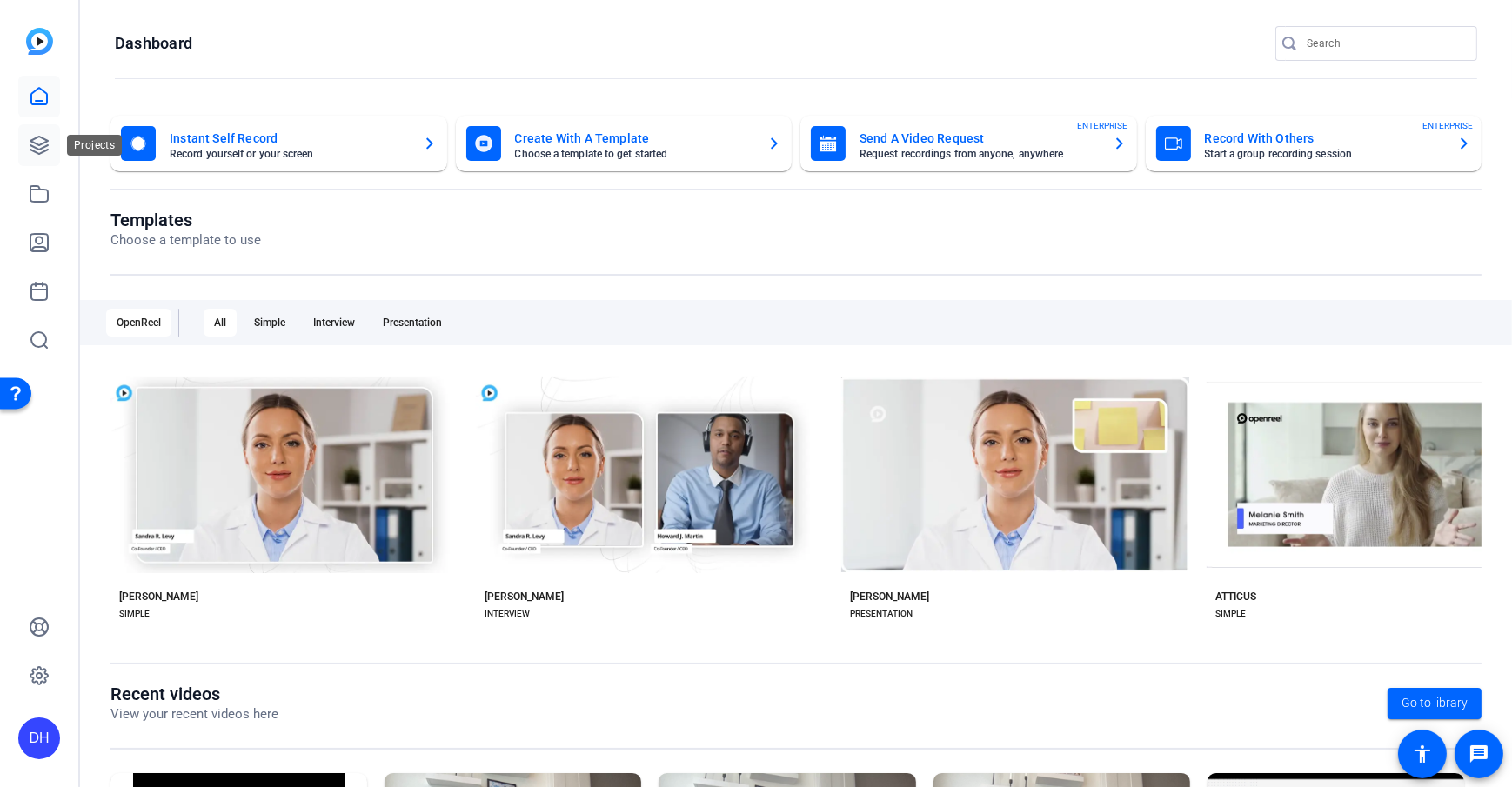 click 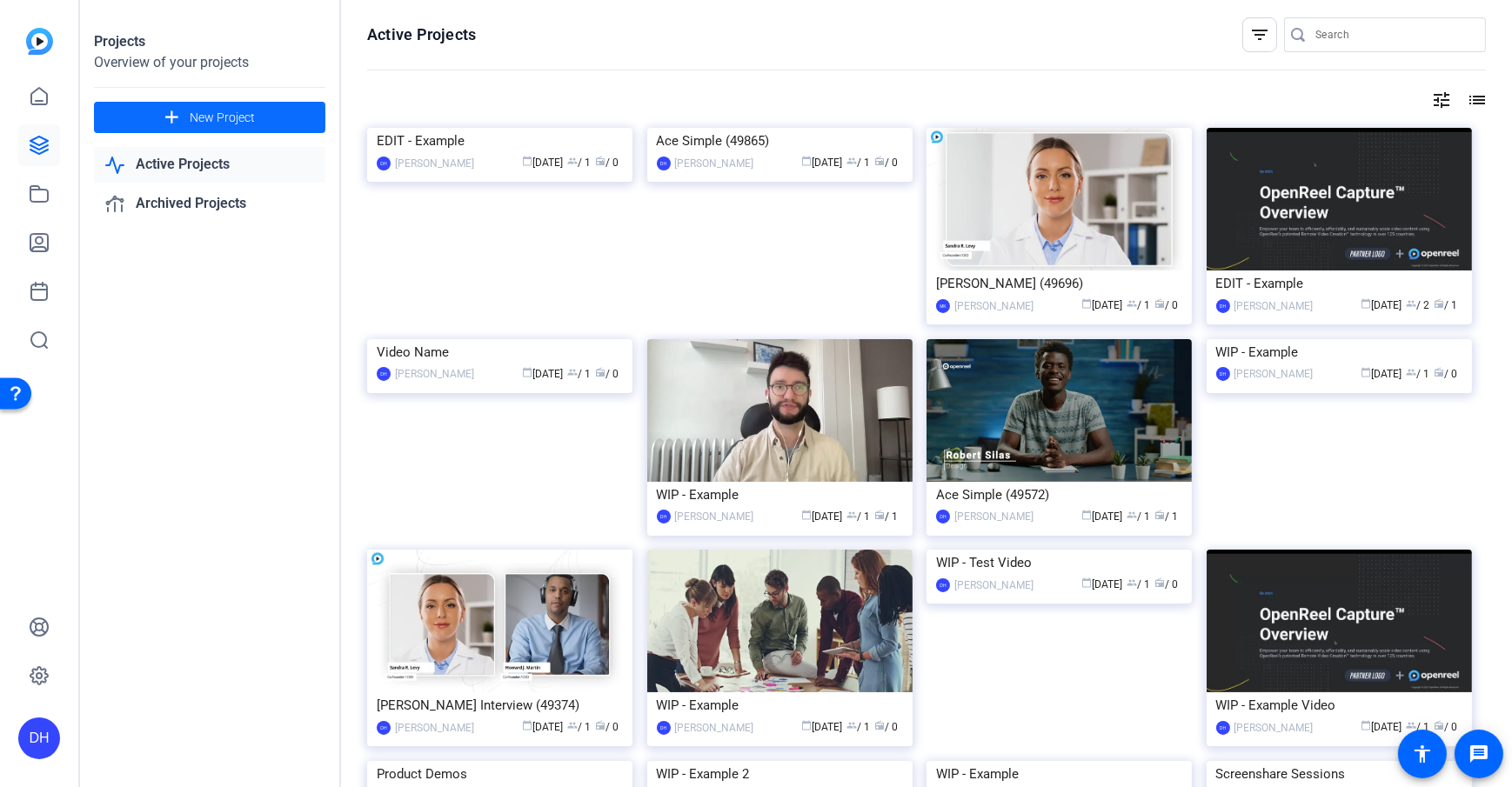 click on "New Project" 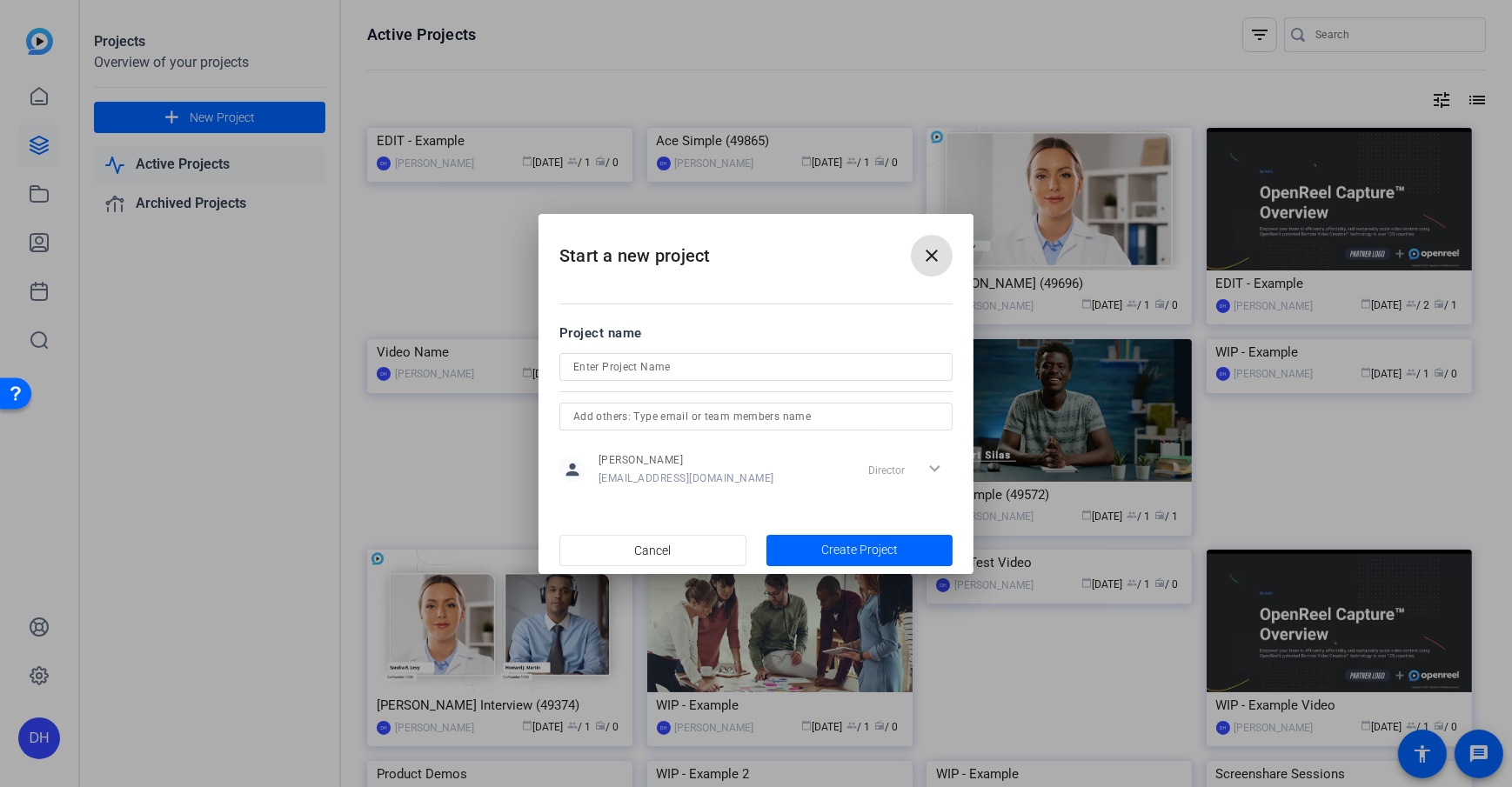 click at bounding box center [932, 256] 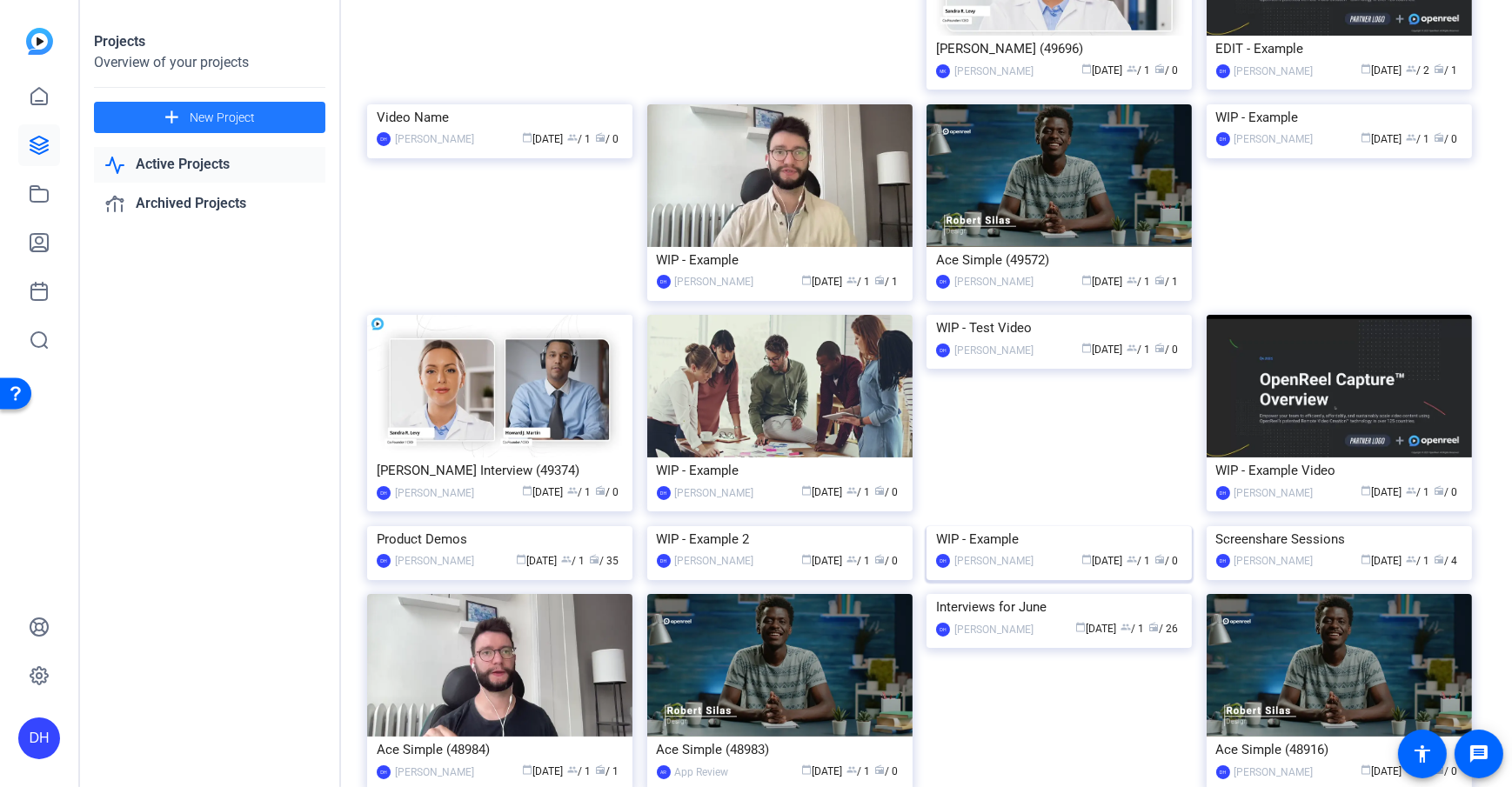 scroll, scrollTop: 303, scrollLeft: 0, axis: vertical 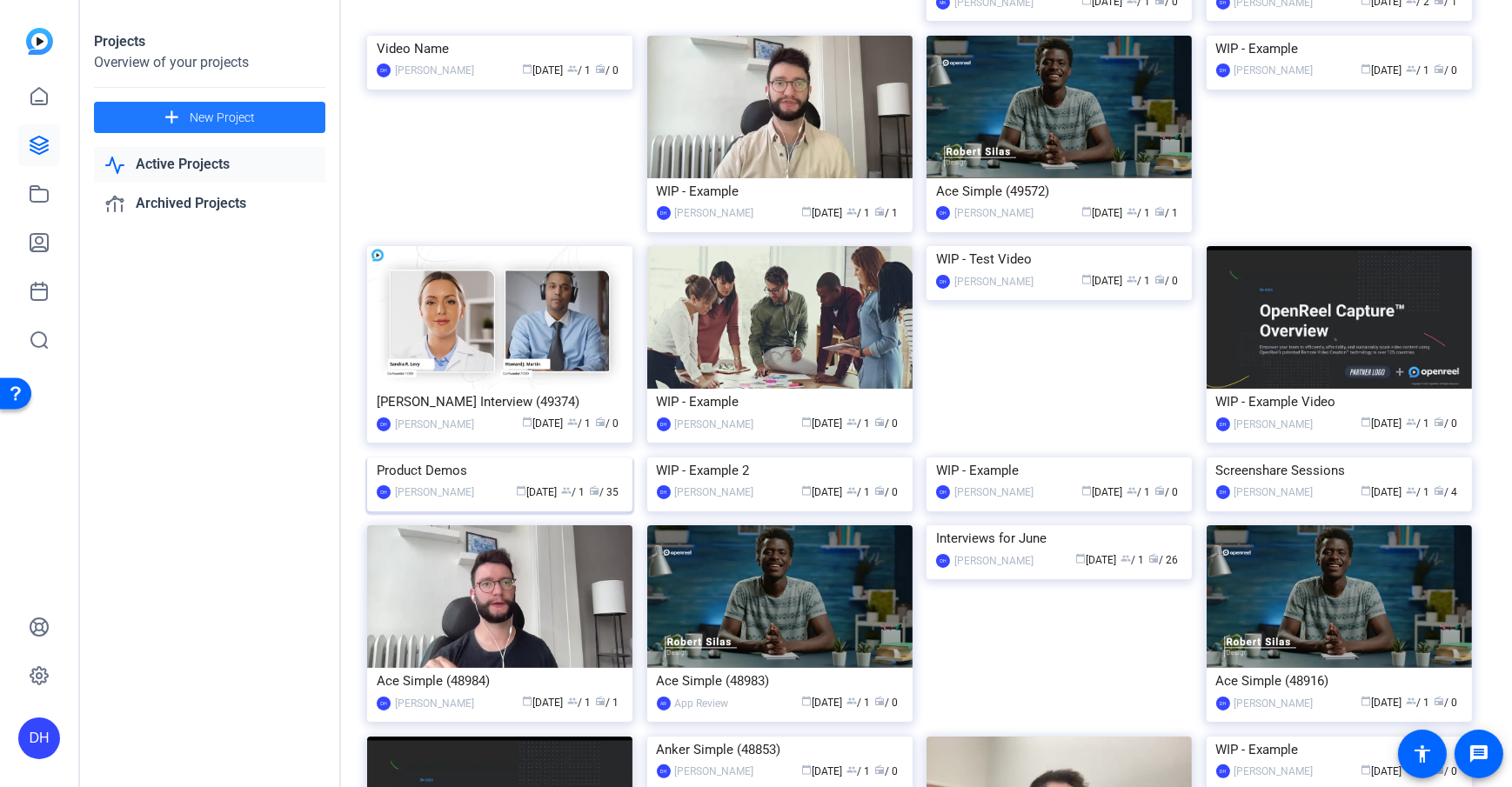 click on "Product Demos" 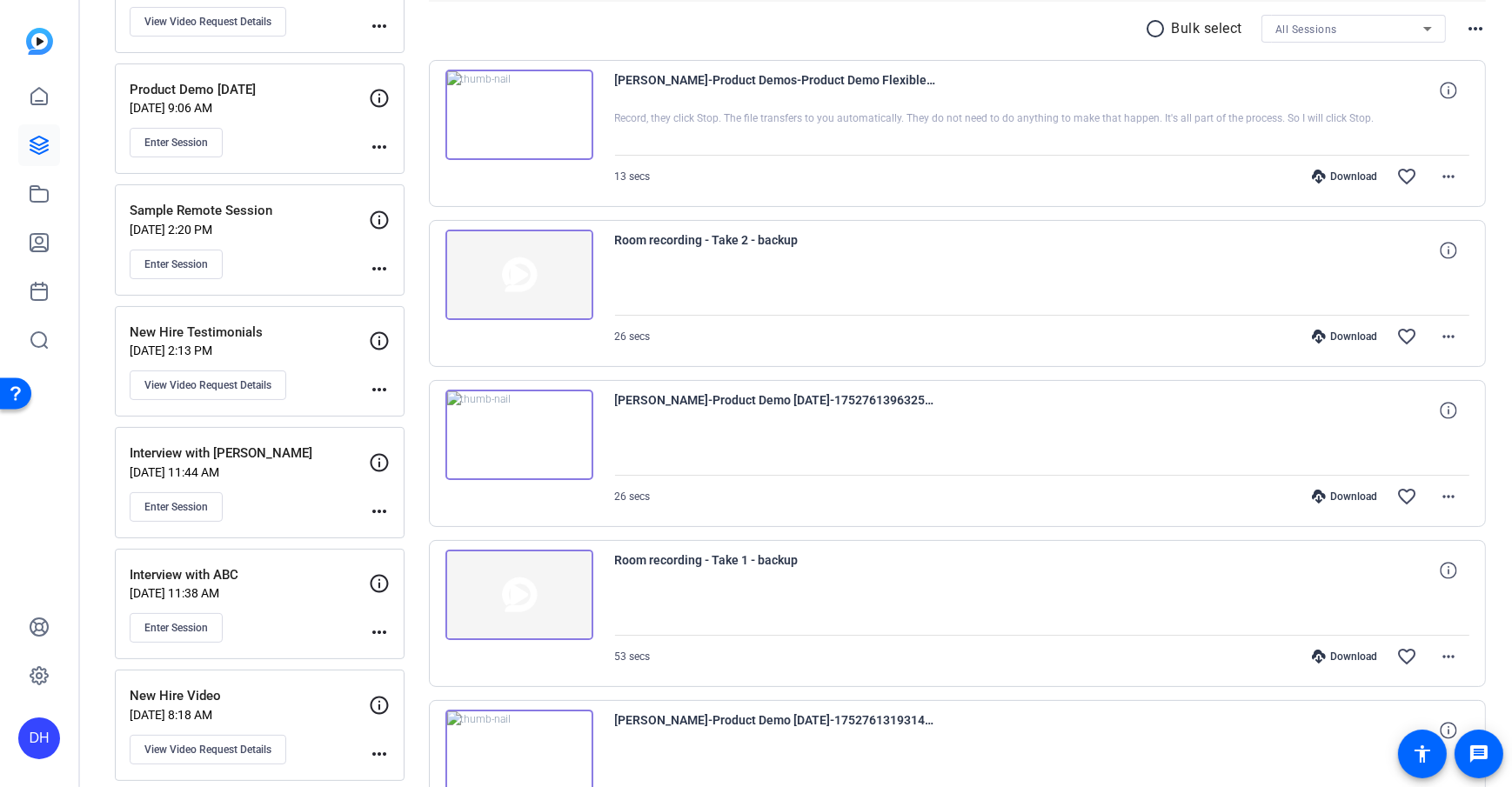 scroll, scrollTop: 0, scrollLeft: 0, axis: both 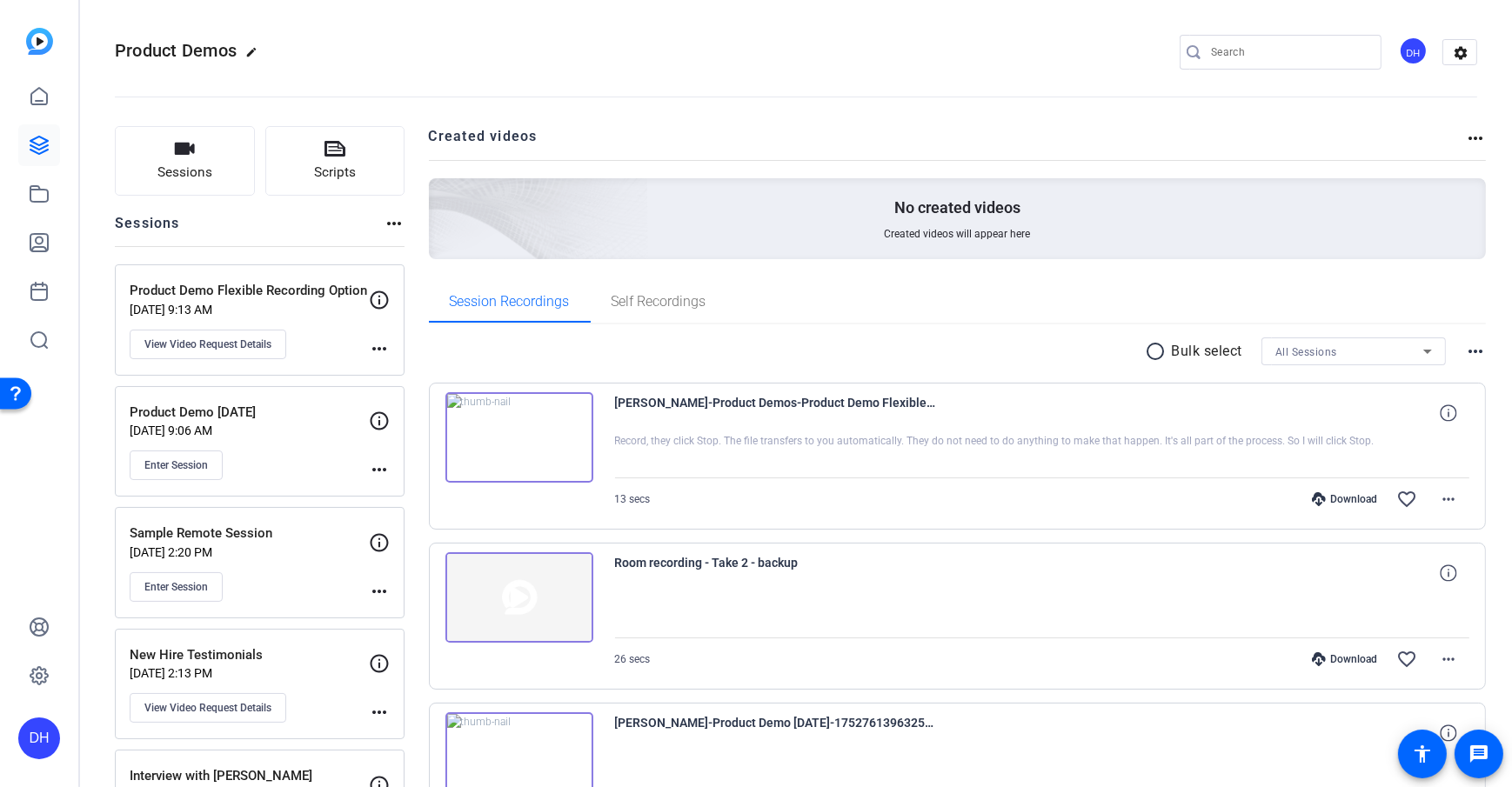 click on "Sessions
Scripts  Sessions more_horiz  Product Demo Flexible Recording Option   [DATE] 9:13 AM  View Video Request Details
more_horiz  Product Demo [DATE] 9:06 AM  Enter Session
more_horiz  Sample Remote Session   [DATE] 2:20 PM  Enter Session
more_horiz  New Hire Testimonials   [DATE] 2:13 PM  View Video Request Details
more_horiz  Interview with [PERSON_NAME]   [DATE] 11:44 AM  Enter Session
more_horiz  Interview with ABC   [DATE] 11:38 AM  Enter Session
more_horiz  New Hire Video   [DATE] 8:18 AM  View Video Request Details
more_horiz  Pro Session   [DATE] 8:28 AM  Enter Session
more_horiz  Self Record Example   [DATE] 8:20 AM  View Video Request Details
more_horiz  Sample   [DATE] 8:09 AM  Enter Session
more_horiz  Capture Pro Session Test   [DATE] 3:14 PM  Enter Session
more_horiz  Test Session   [DATE] 9:03 AM" 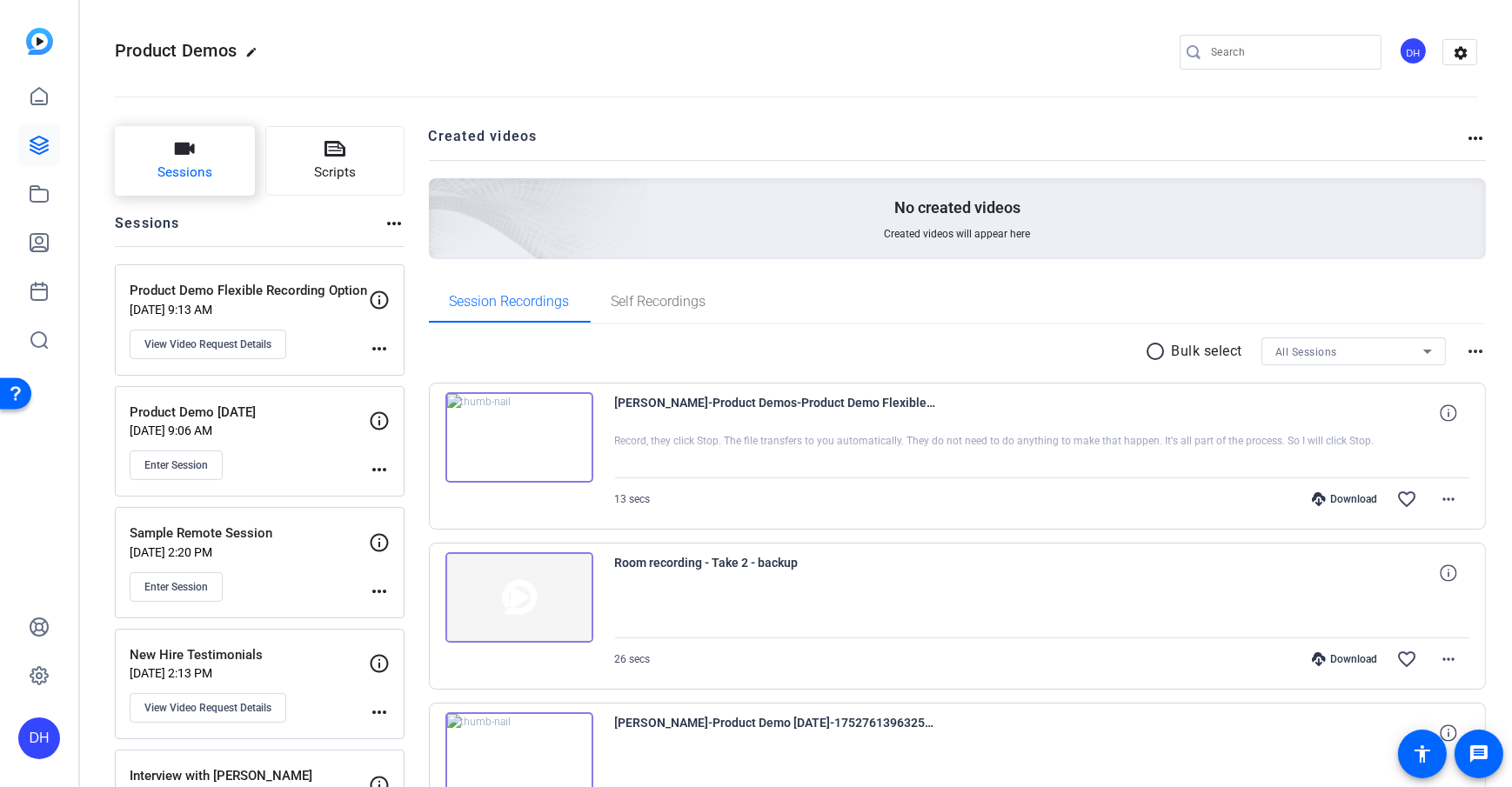 click on "Sessions" 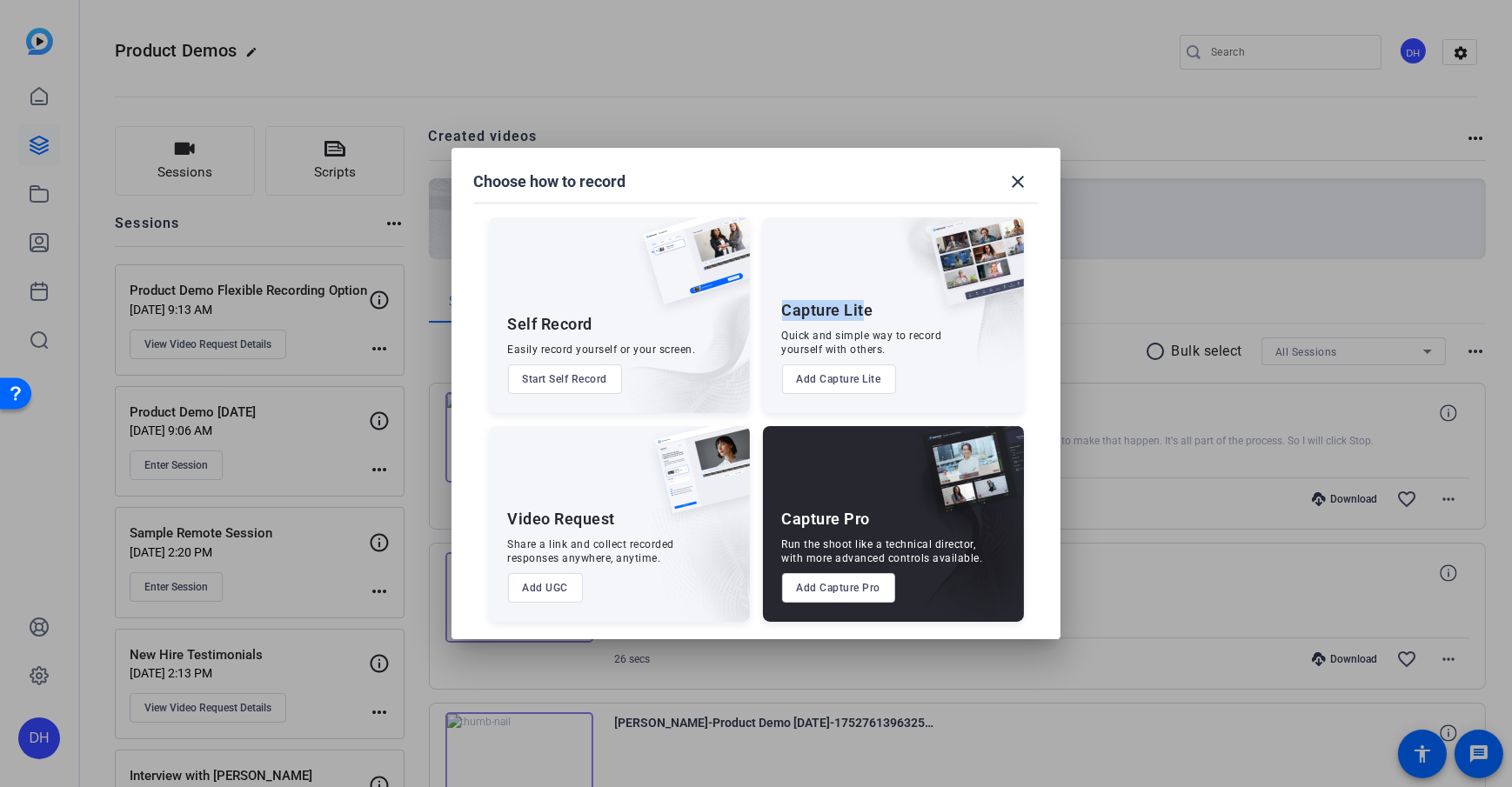 drag, startPoint x: 780, startPoint y: 310, endPoint x: 864, endPoint y: 315, distance: 84.14868 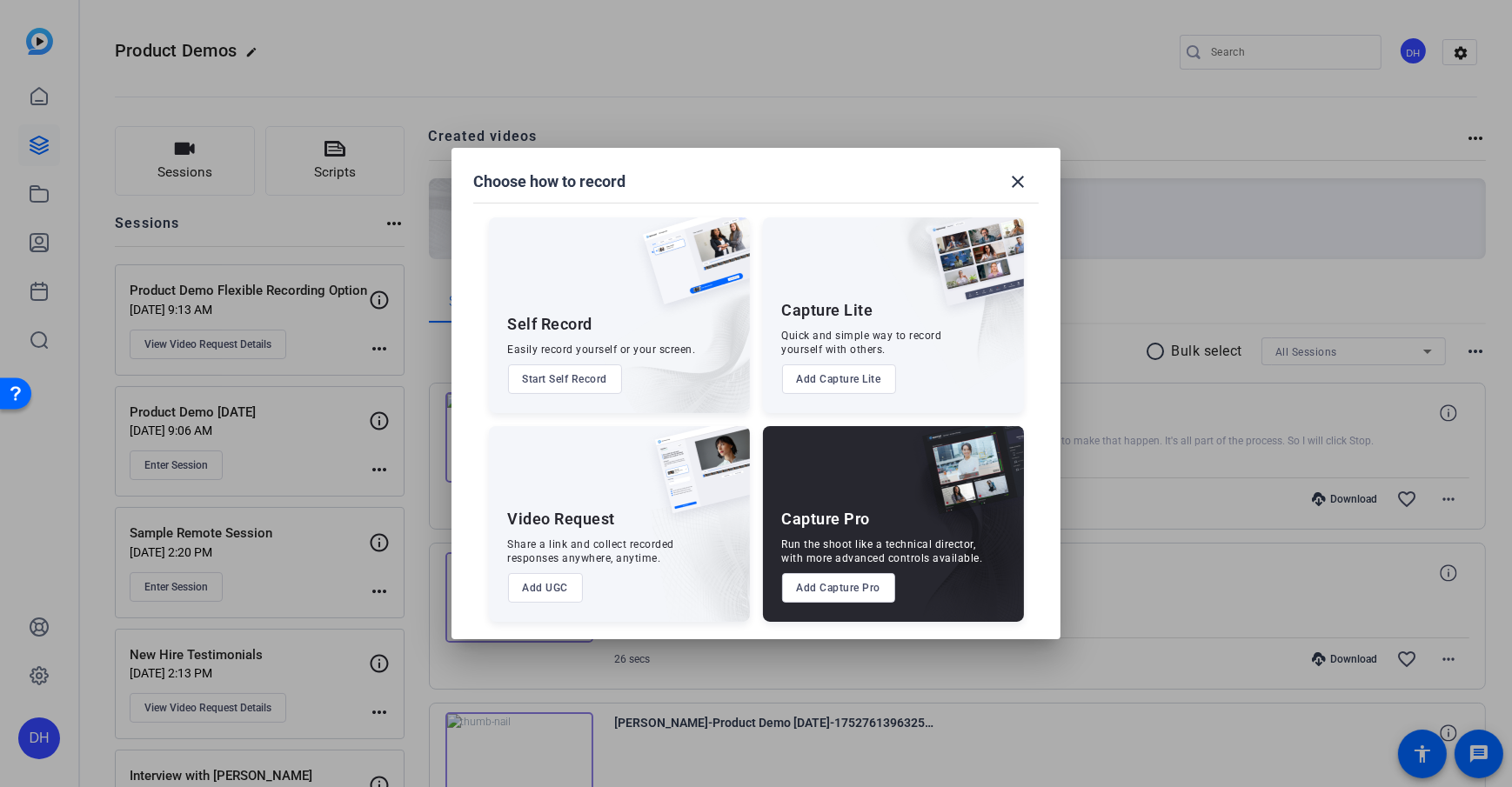 click on "Quick and simple way to record  yourself with others." at bounding box center (862, 343) 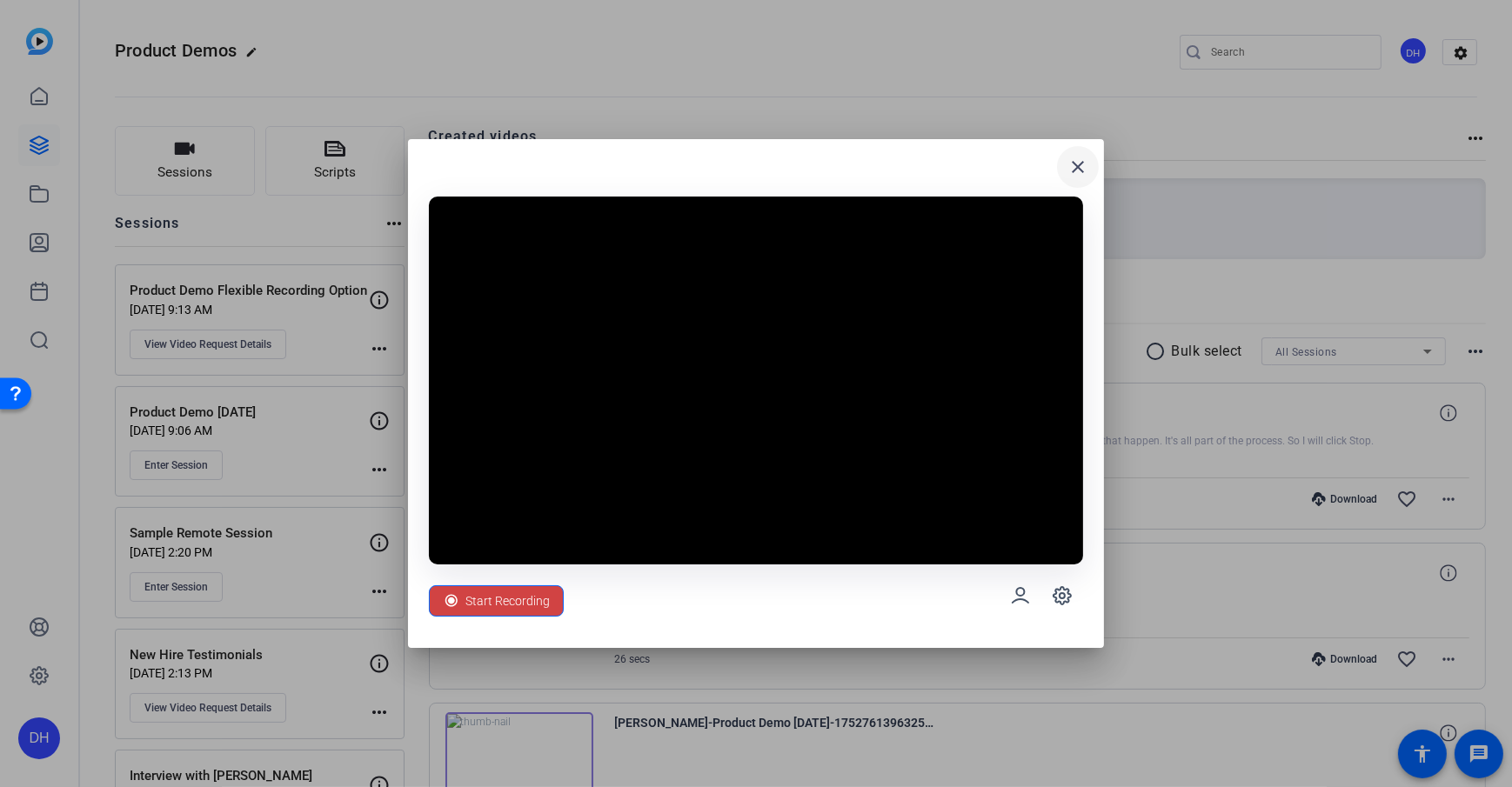 click at bounding box center (1078, 167) 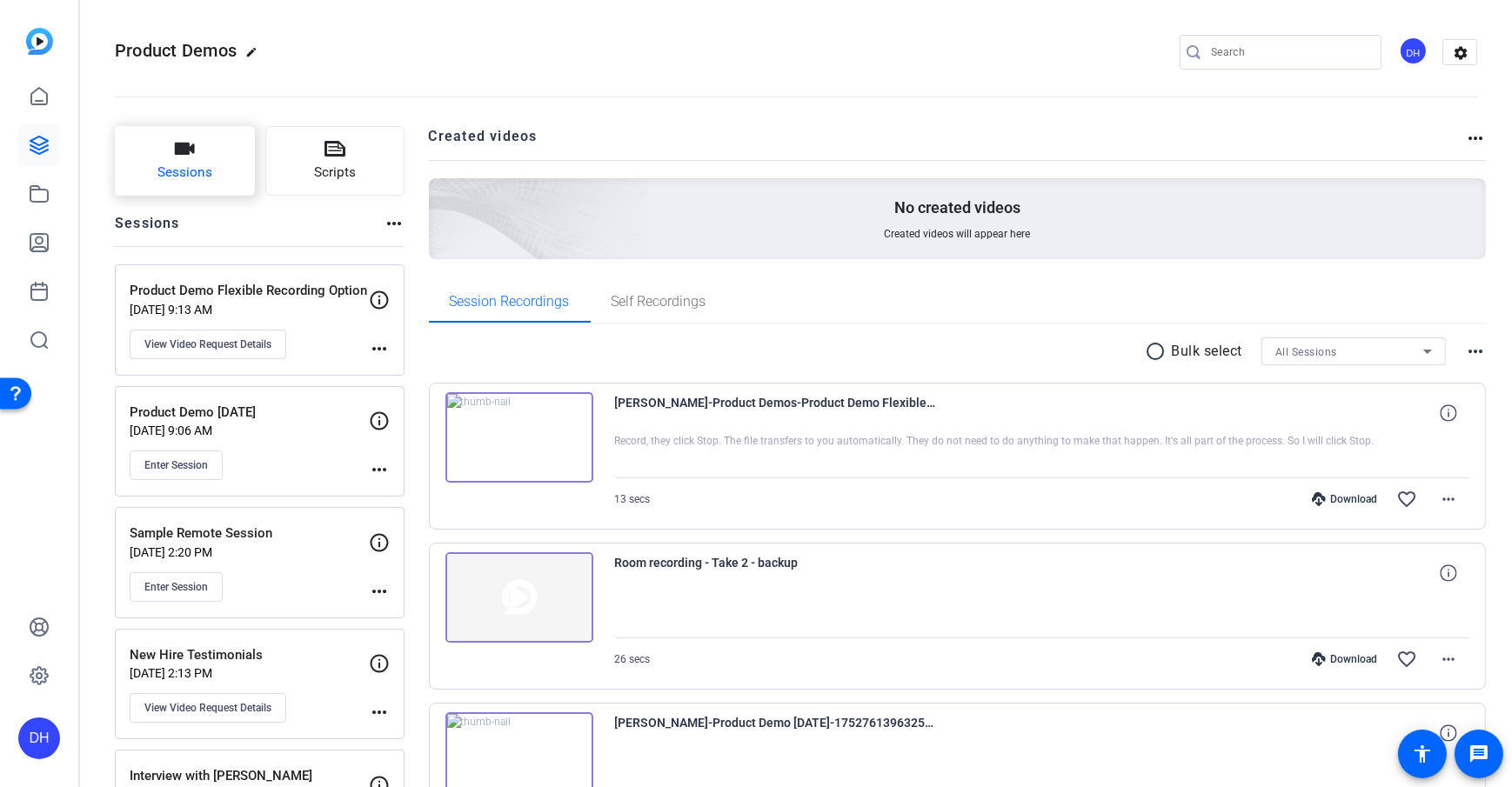click on "Sessions" 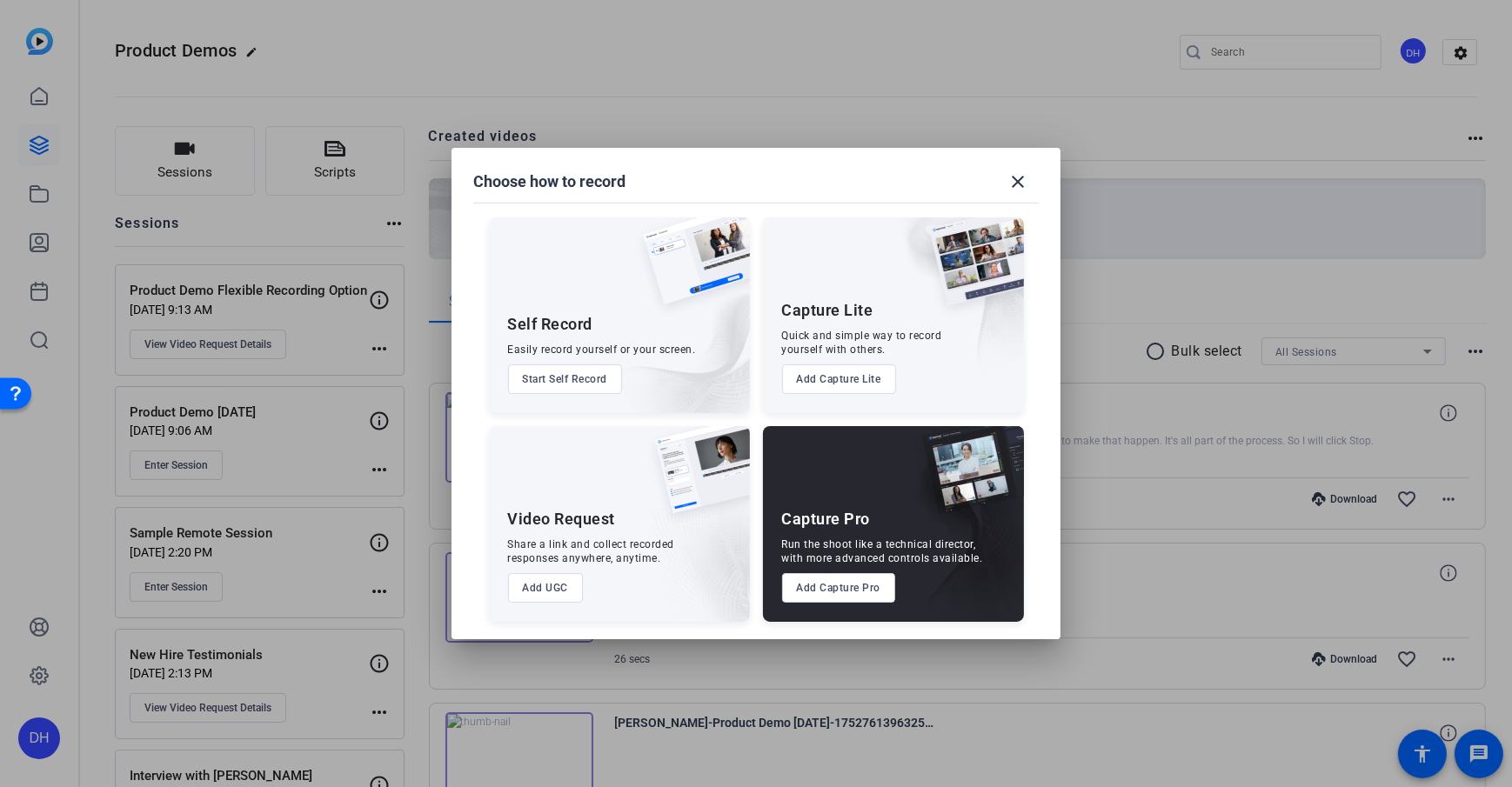 click on "Add Capture Lite" at bounding box center [839, 379] 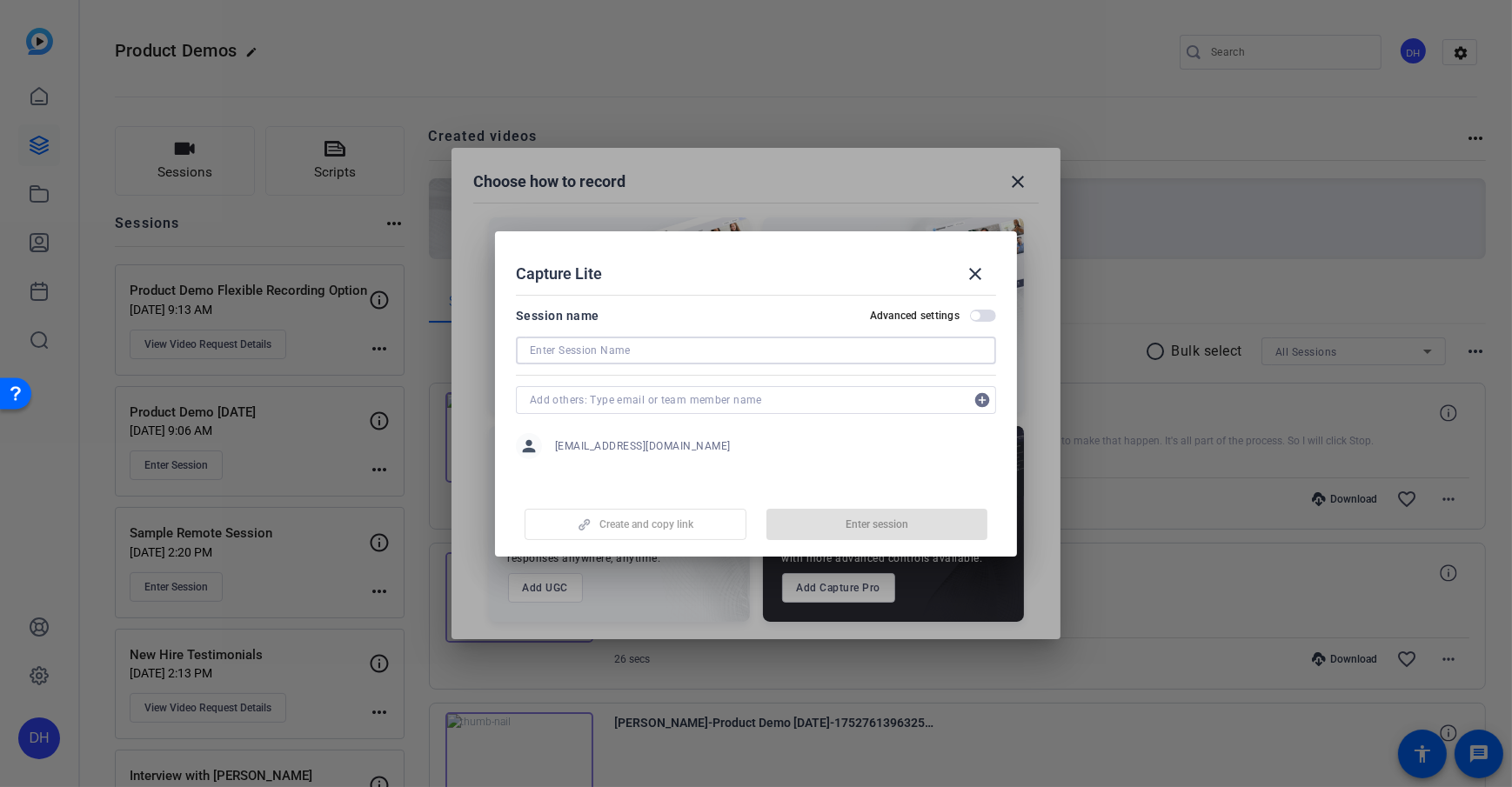 click at bounding box center [756, 350] 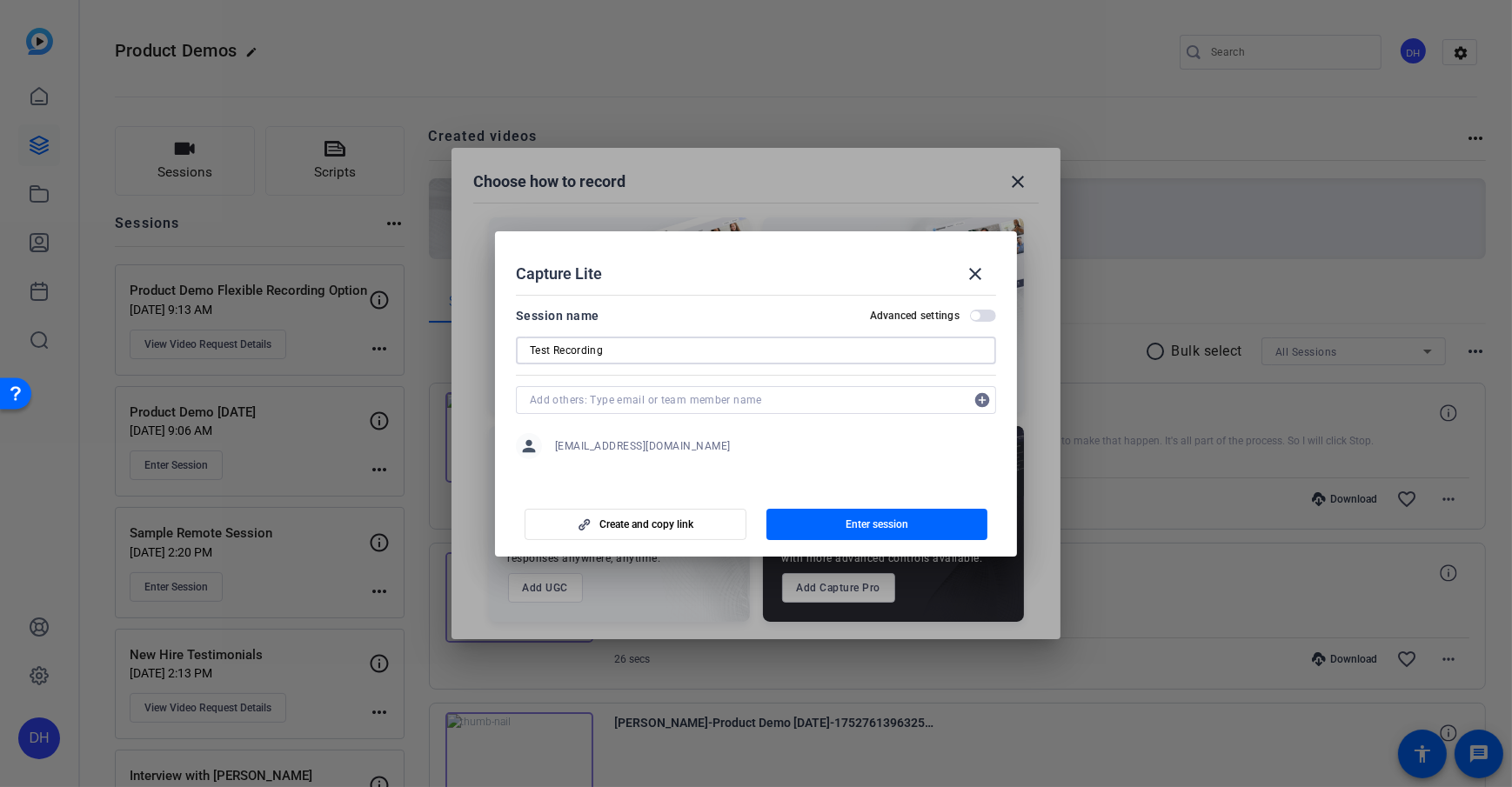 type on "Test Recording" 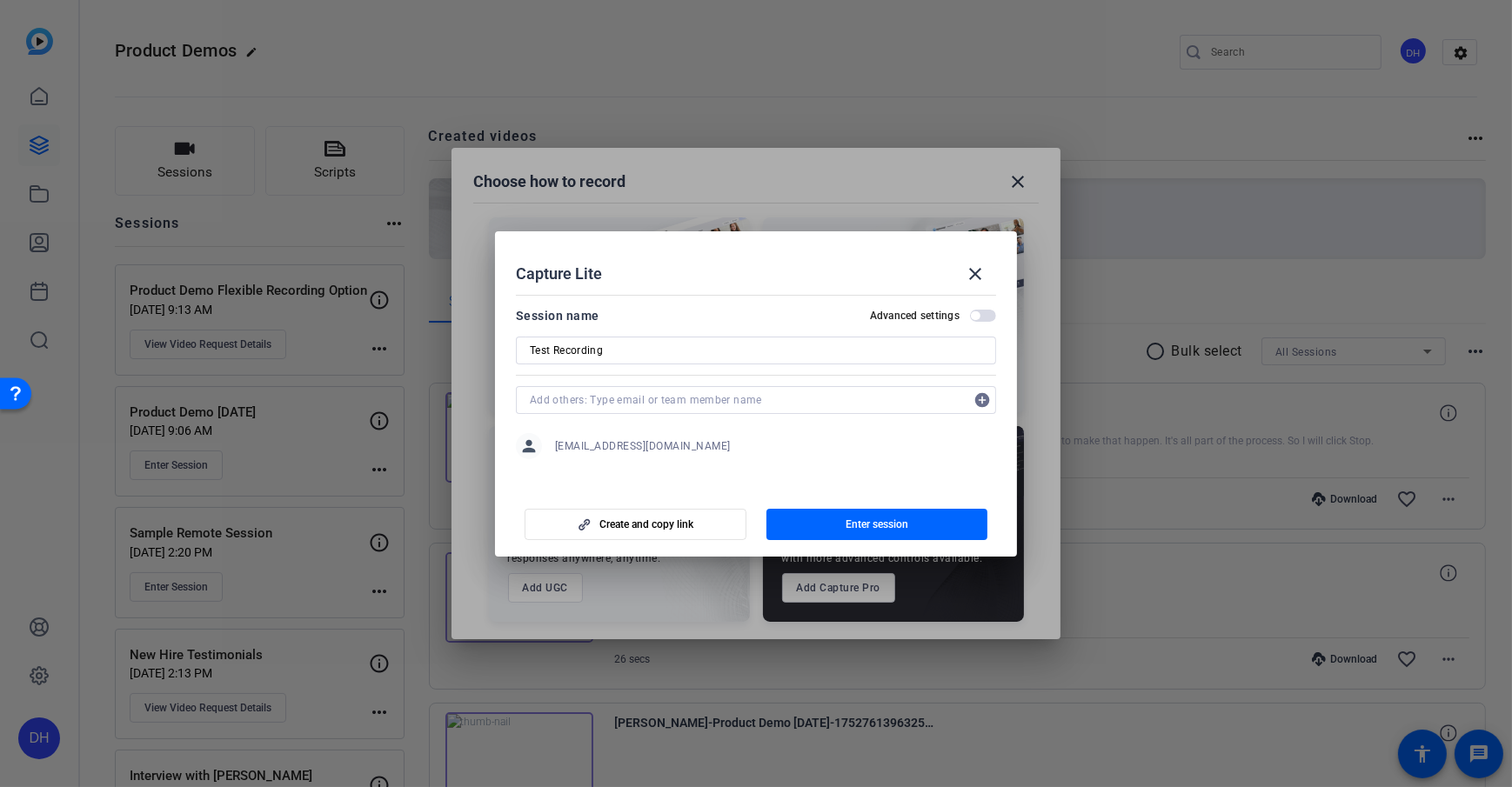 click at bounding box center (983, 316) 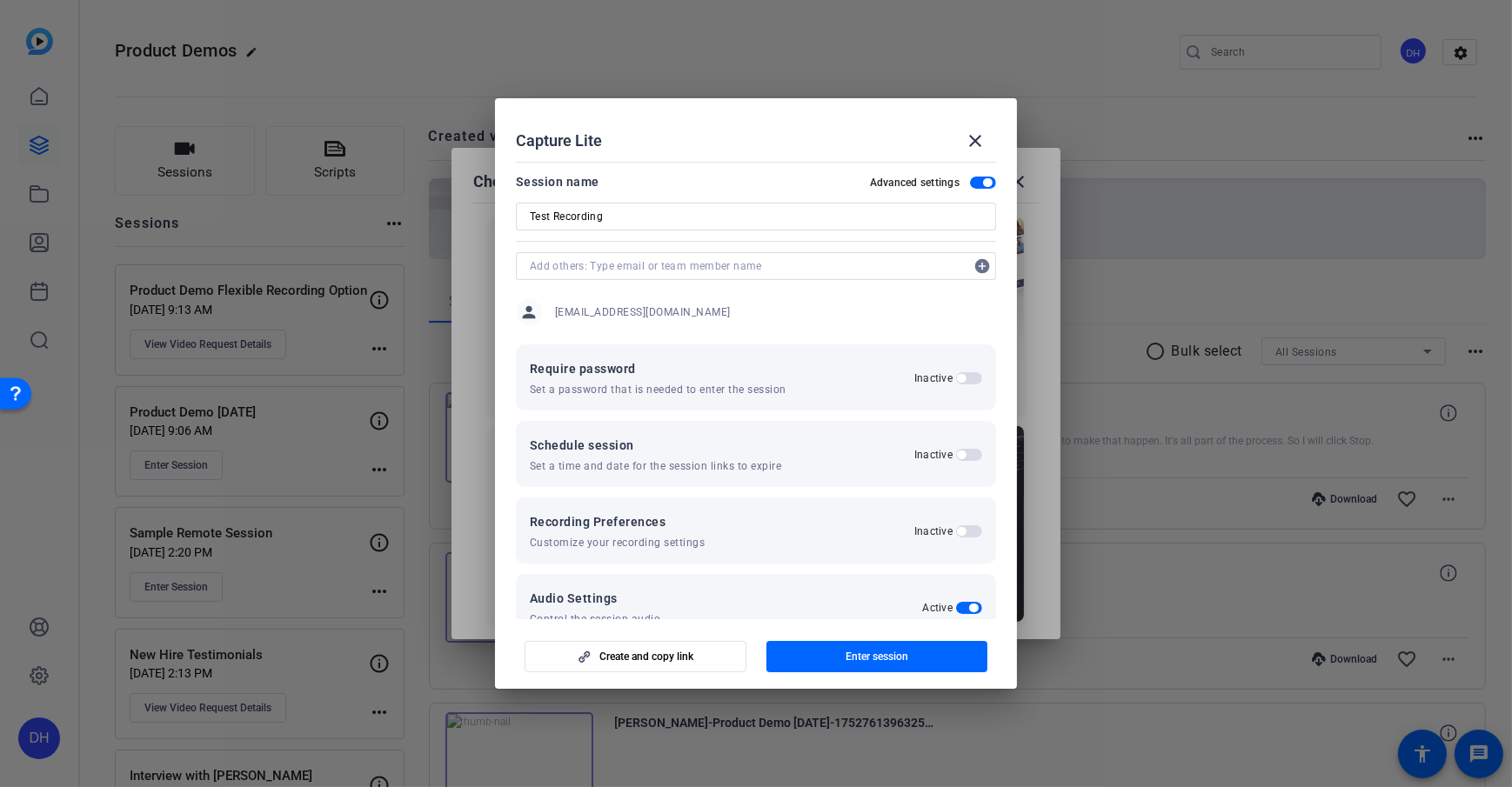 scroll, scrollTop: 0, scrollLeft: 0, axis: both 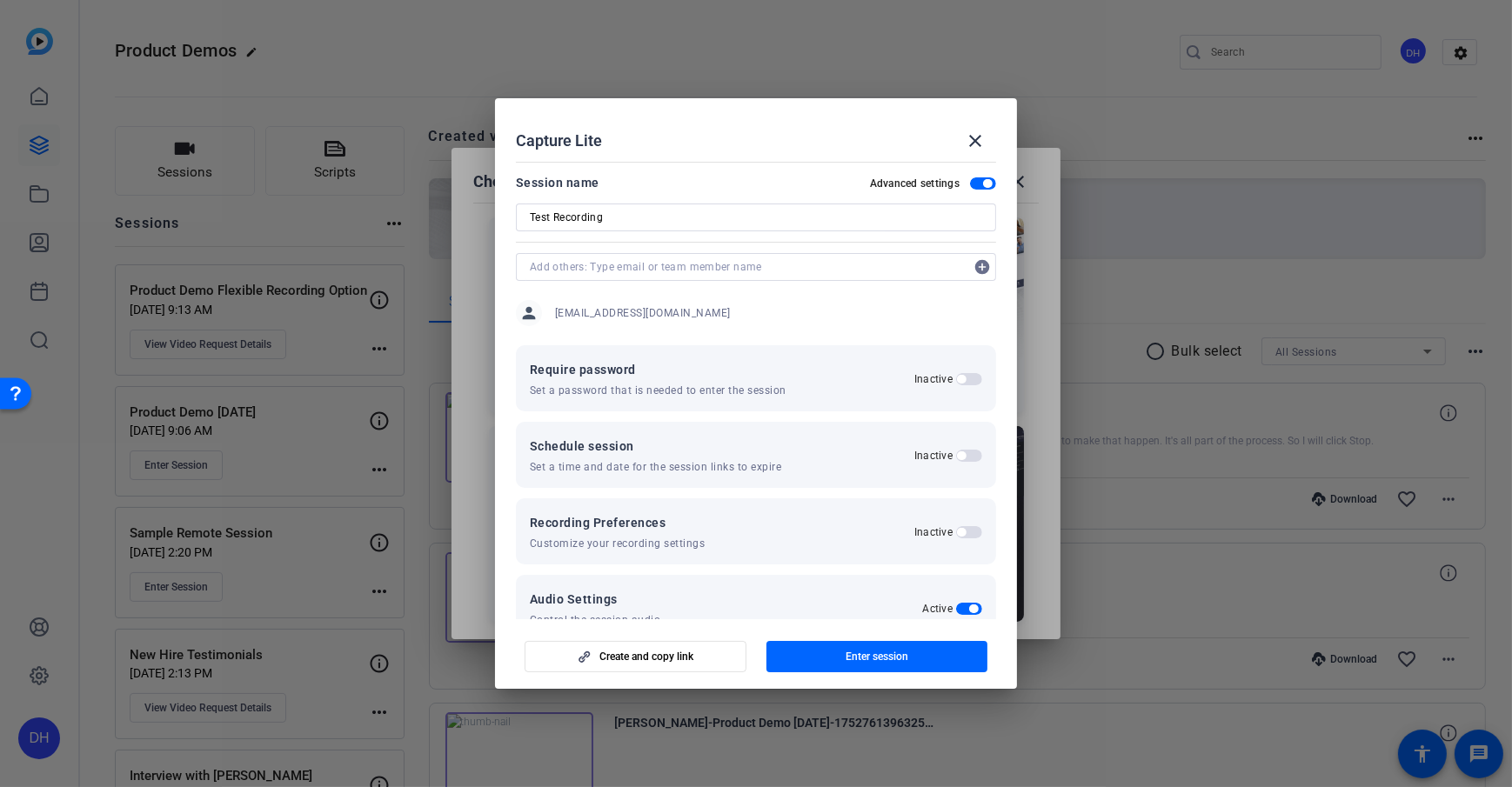 click at bounding box center (983, 183) 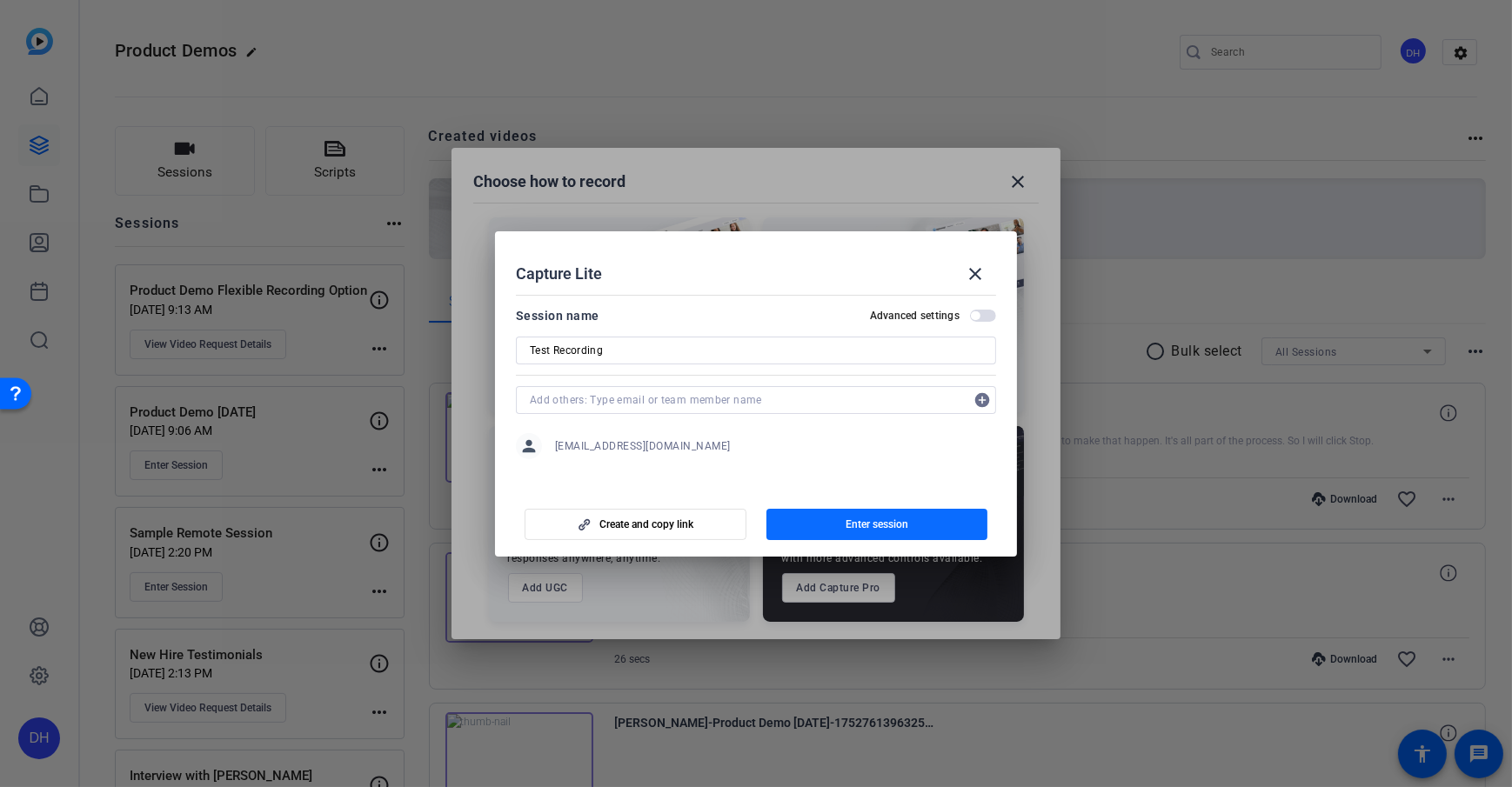 click 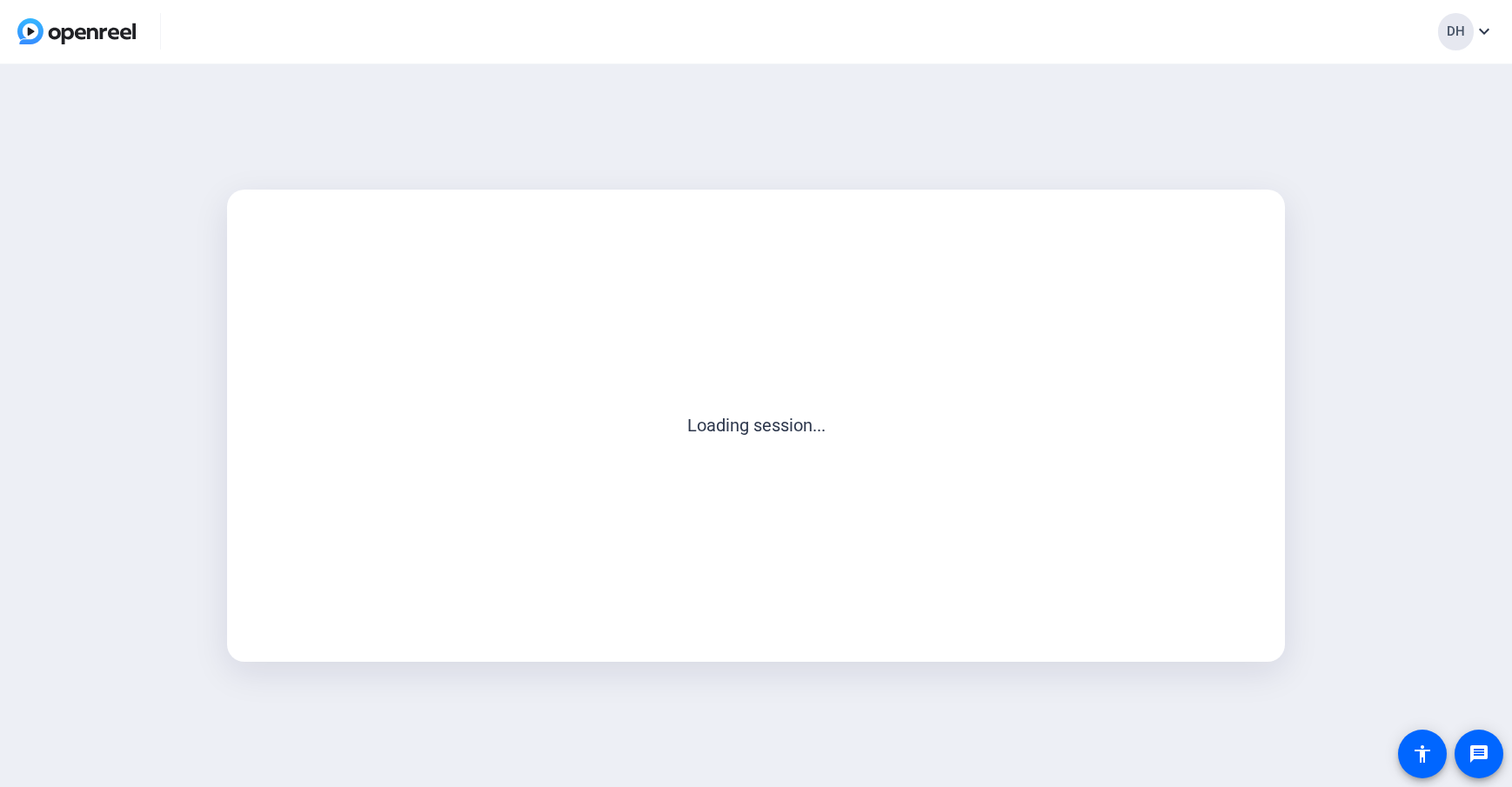 scroll, scrollTop: 0, scrollLeft: 0, axis: both 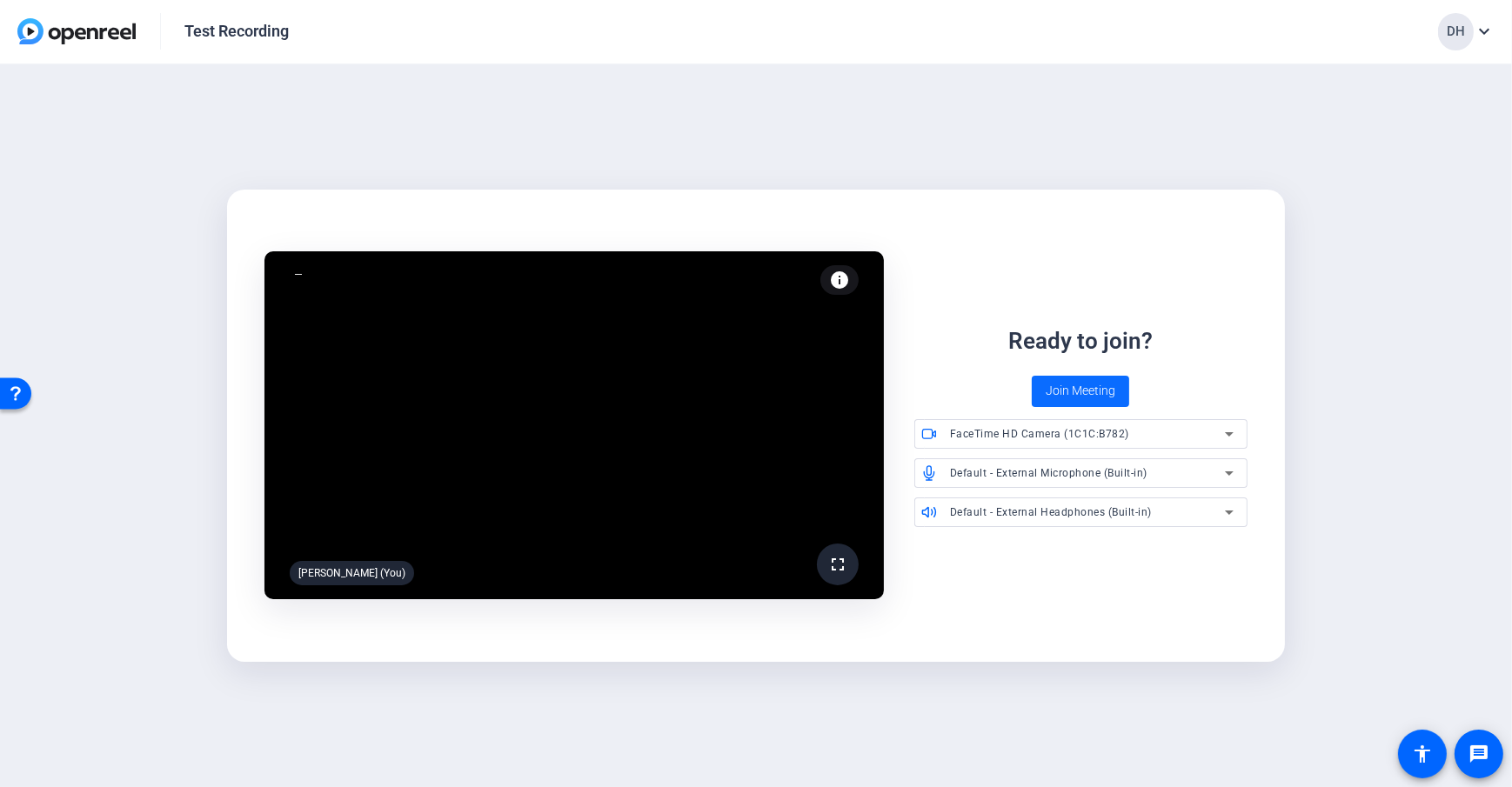 click on "Join Meeting" 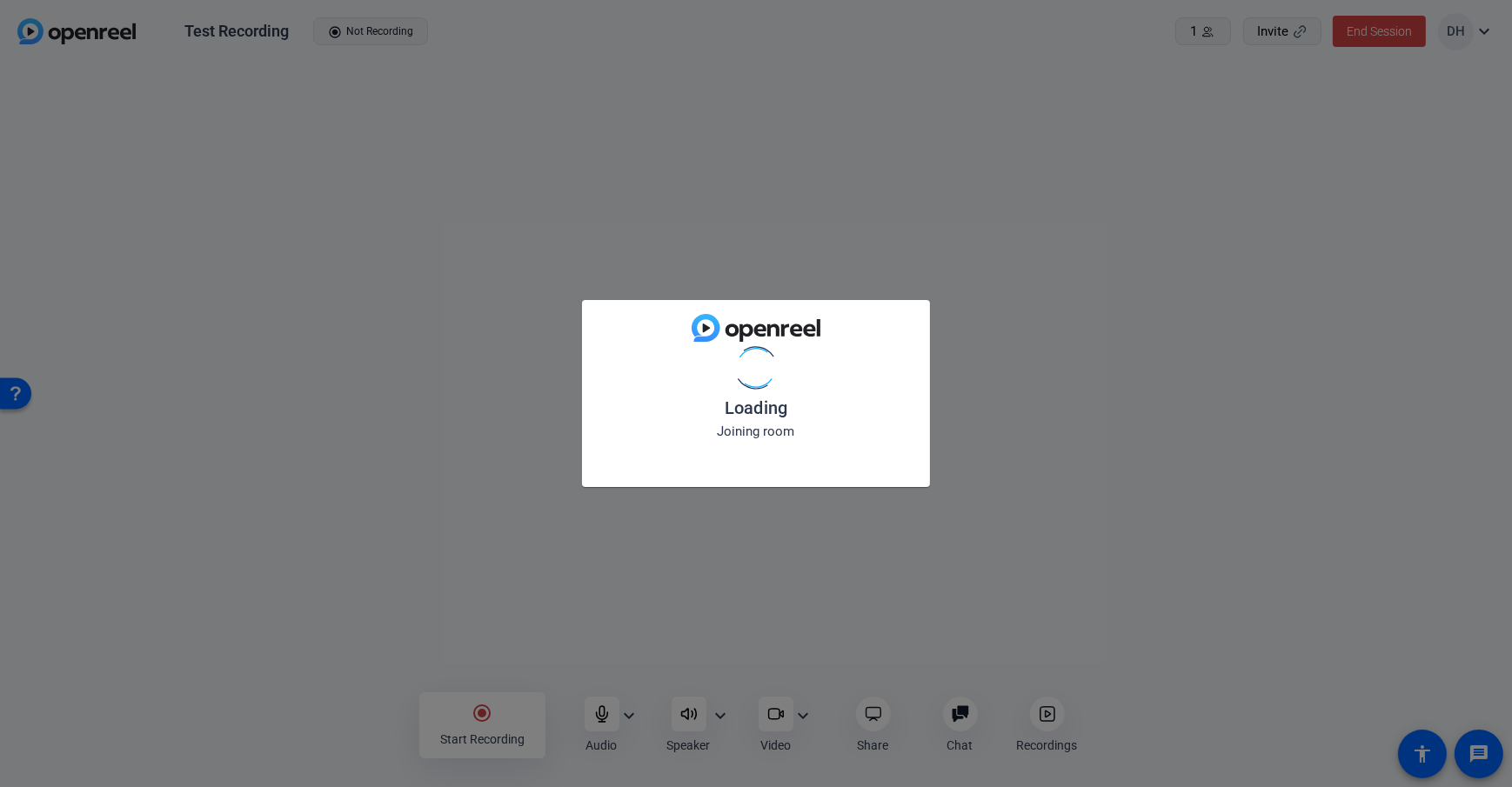 click on "Loading Joining room" 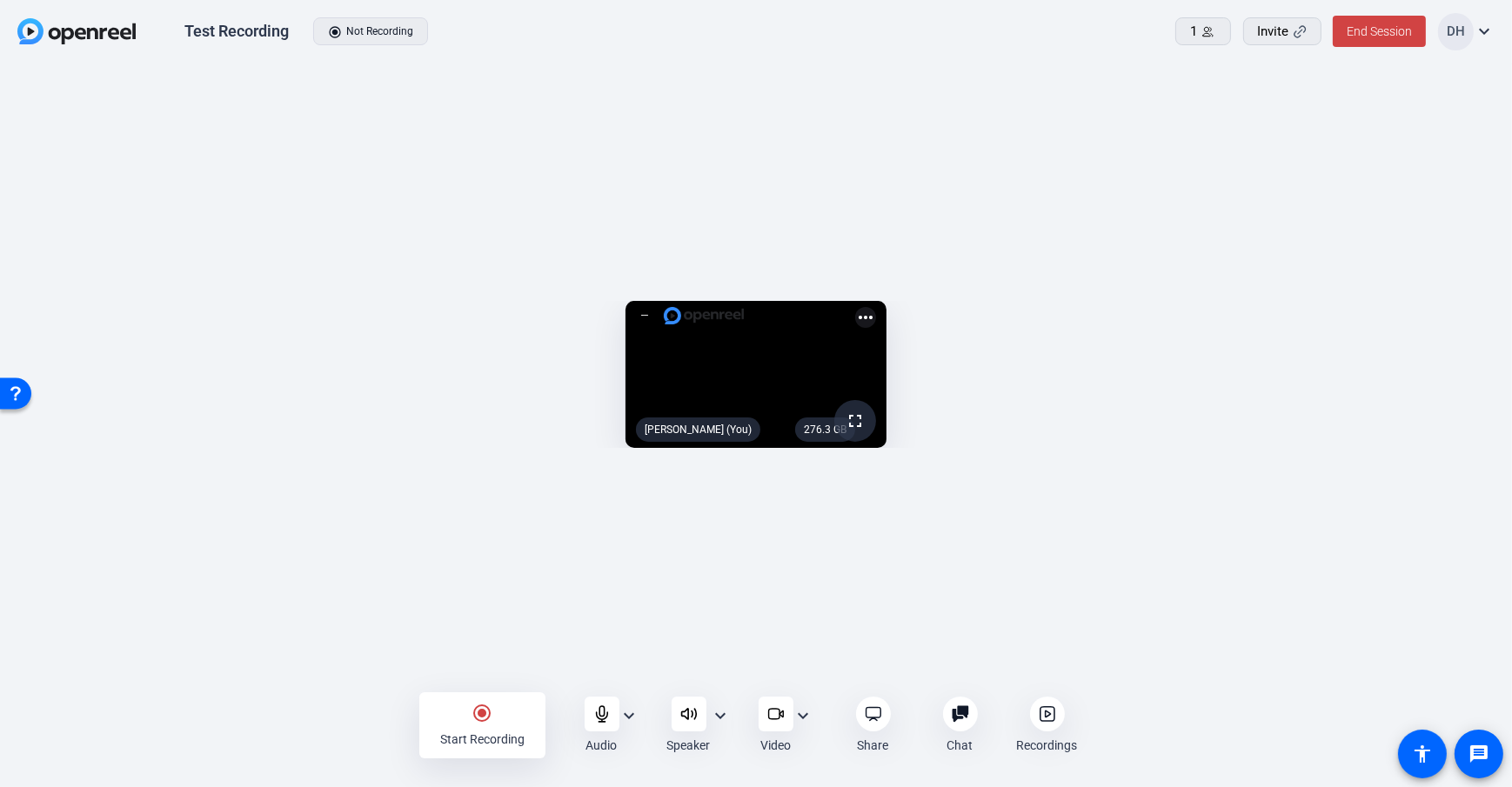 click on "radio_button_checked Start Recording" 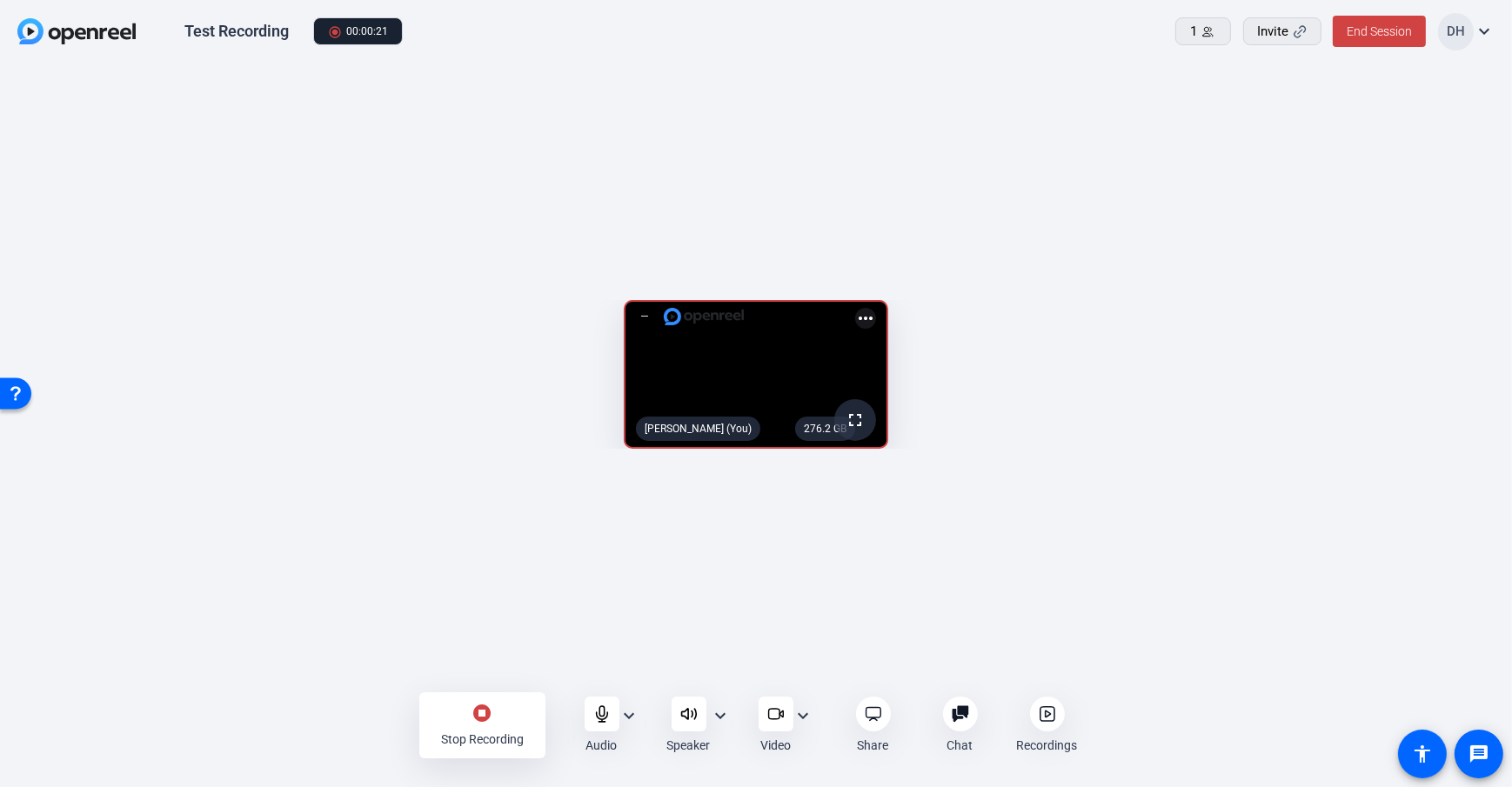 click on "stop_circle Stop Recording" 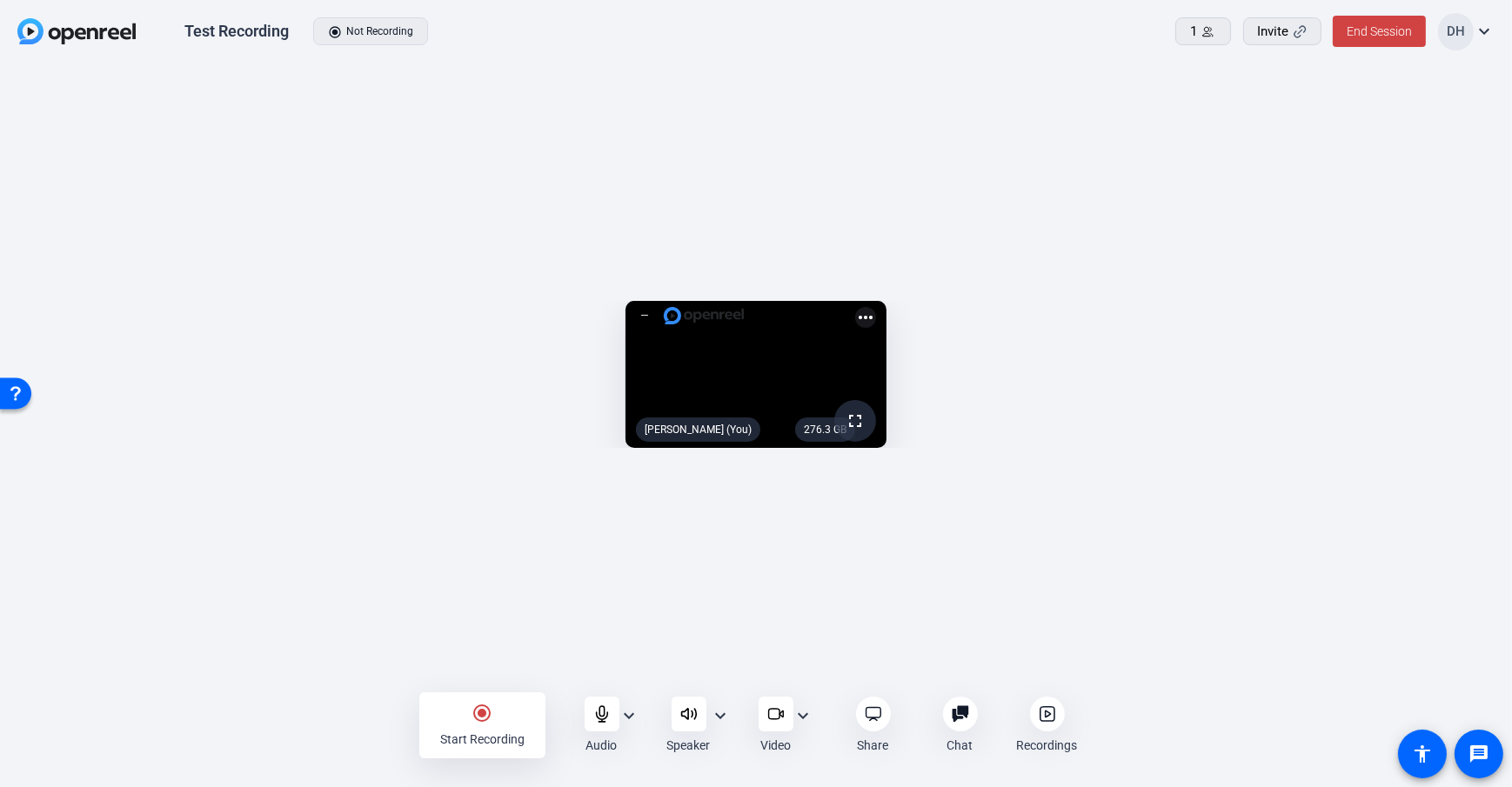 click on "radio_button_checked Start Recording" 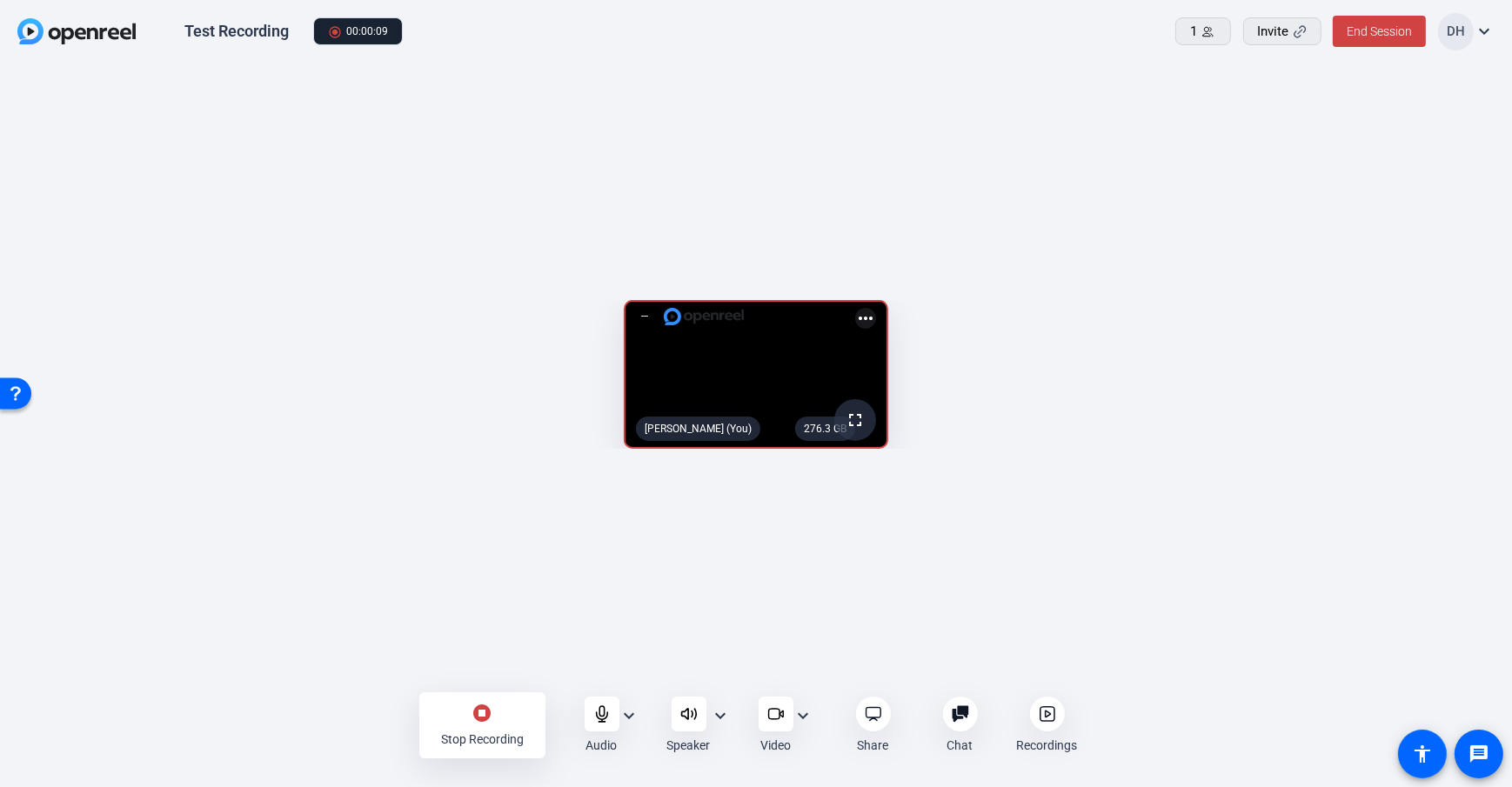 click 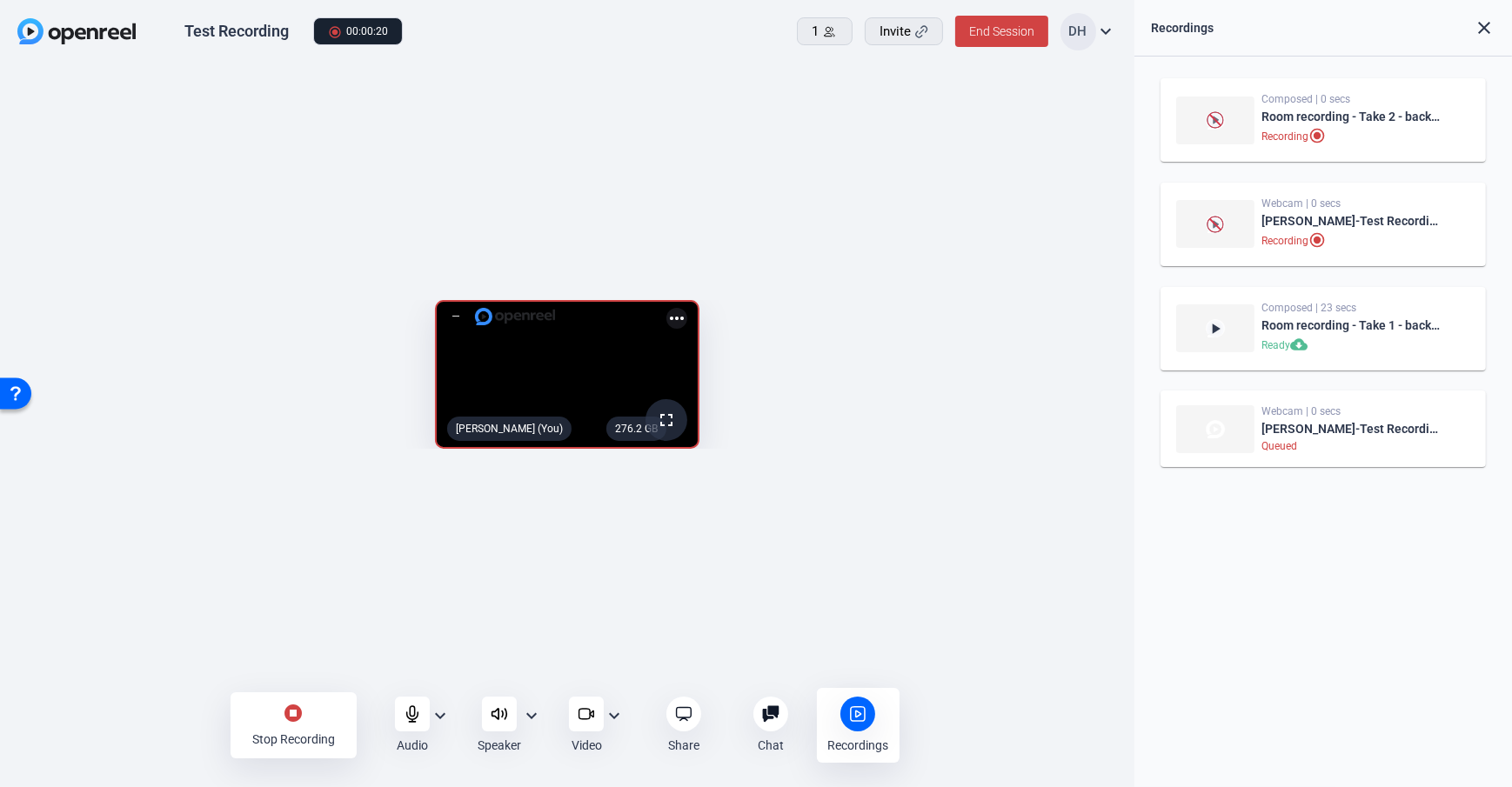 click on "stop_circle" 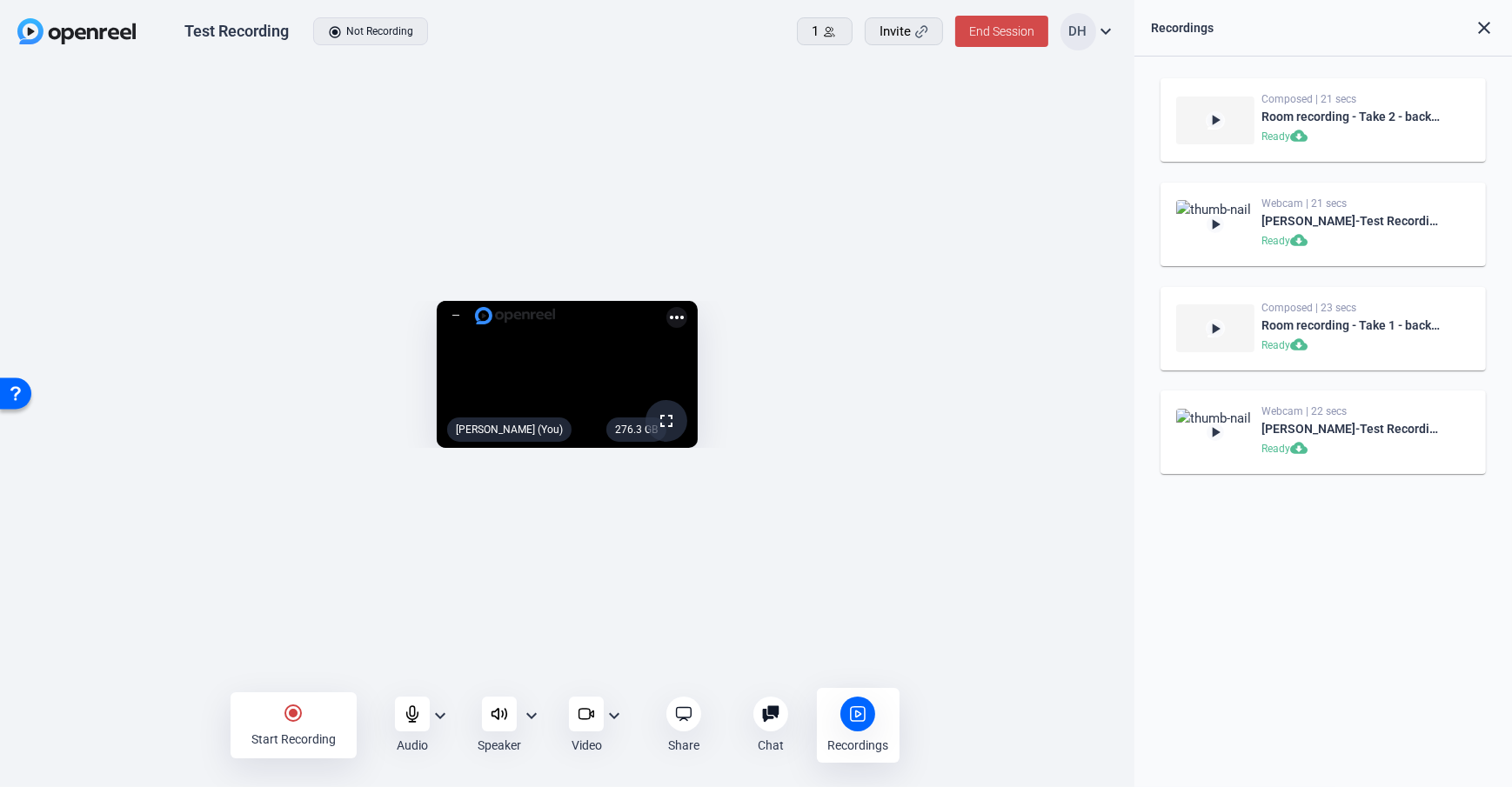 click on "End Session" 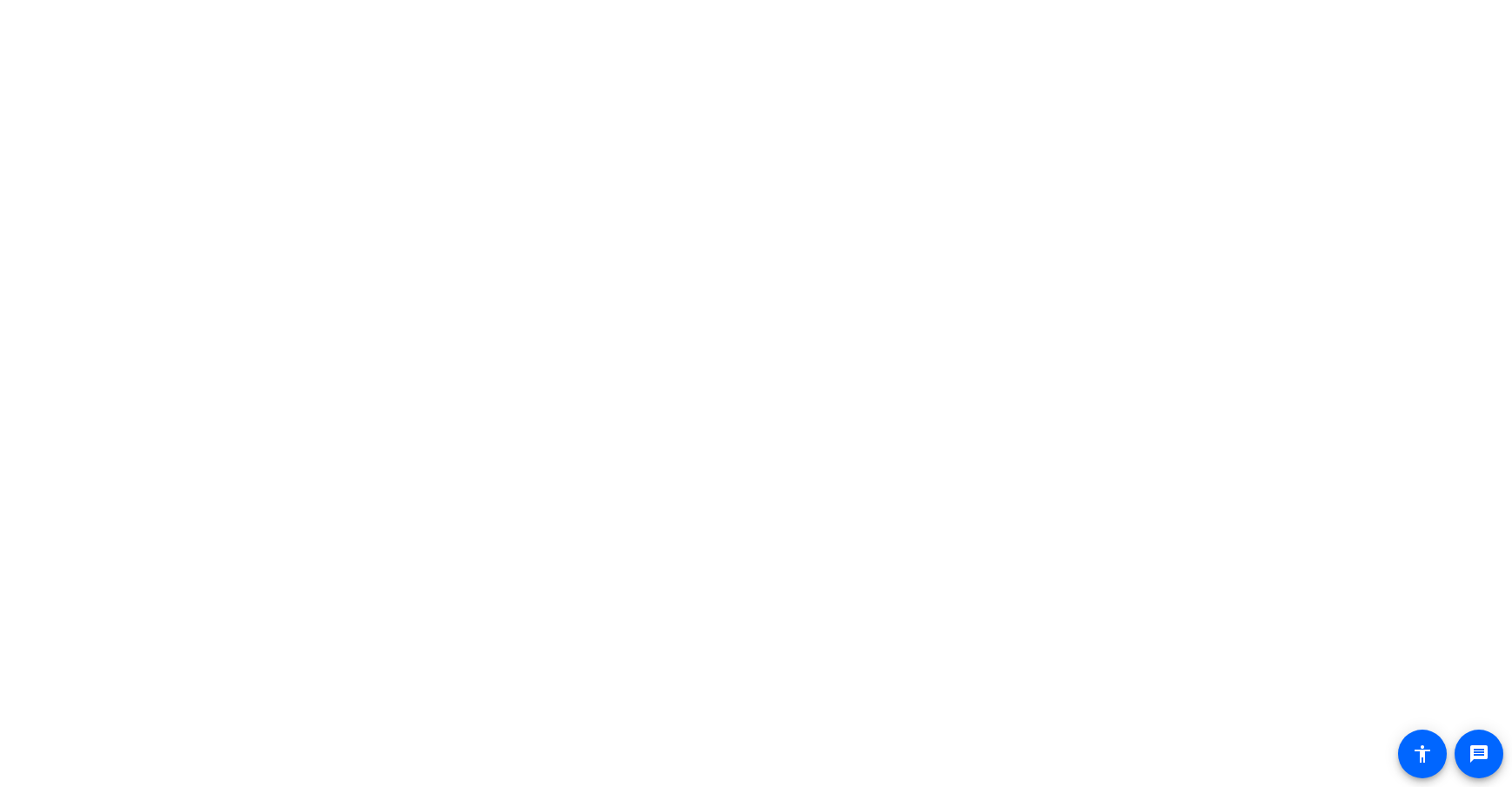 scroll, scrollTop: 0, scrollLeft: 0, axis: both 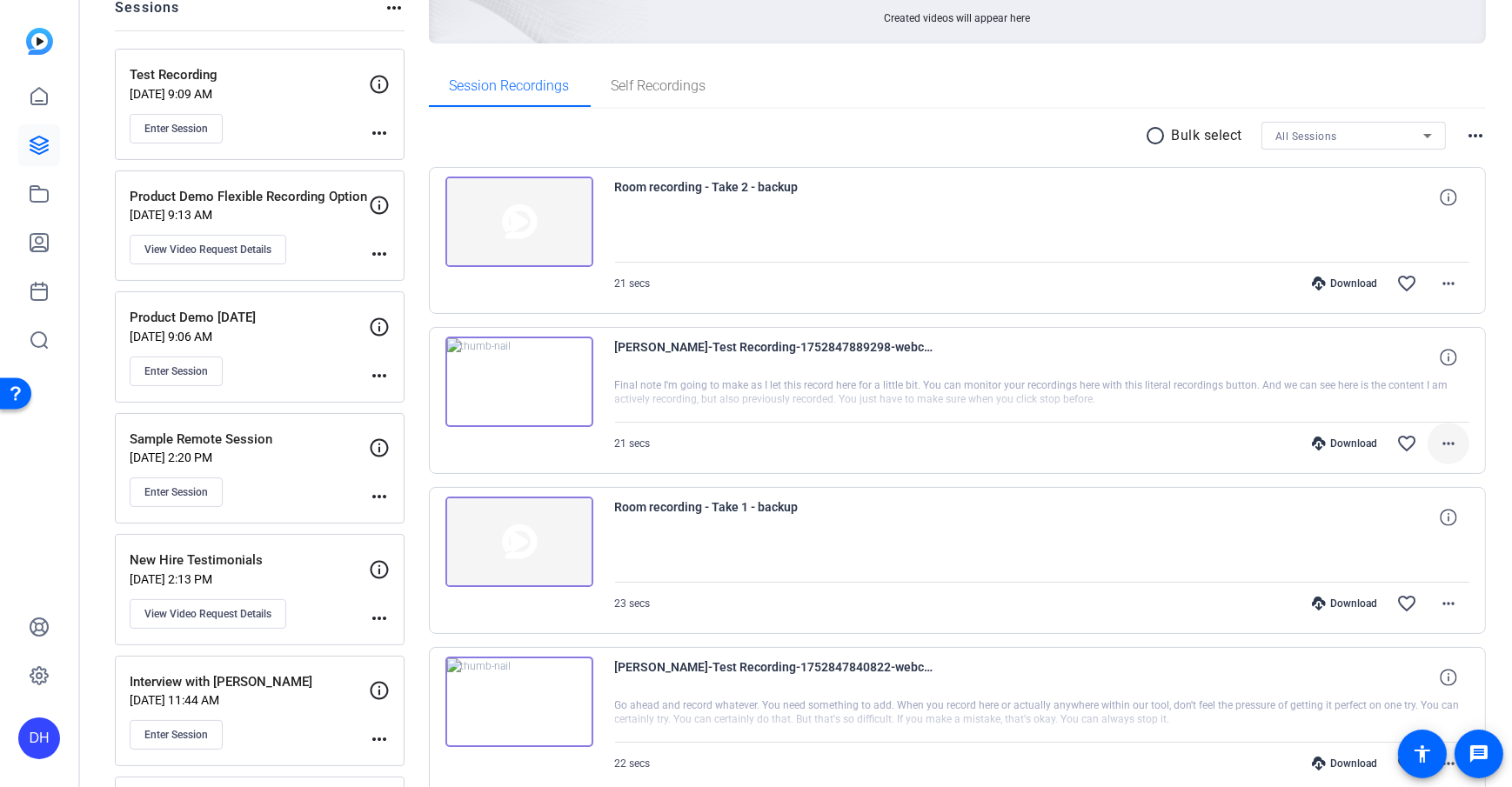click on "more_horiz" at bounding box center (1448, 444) 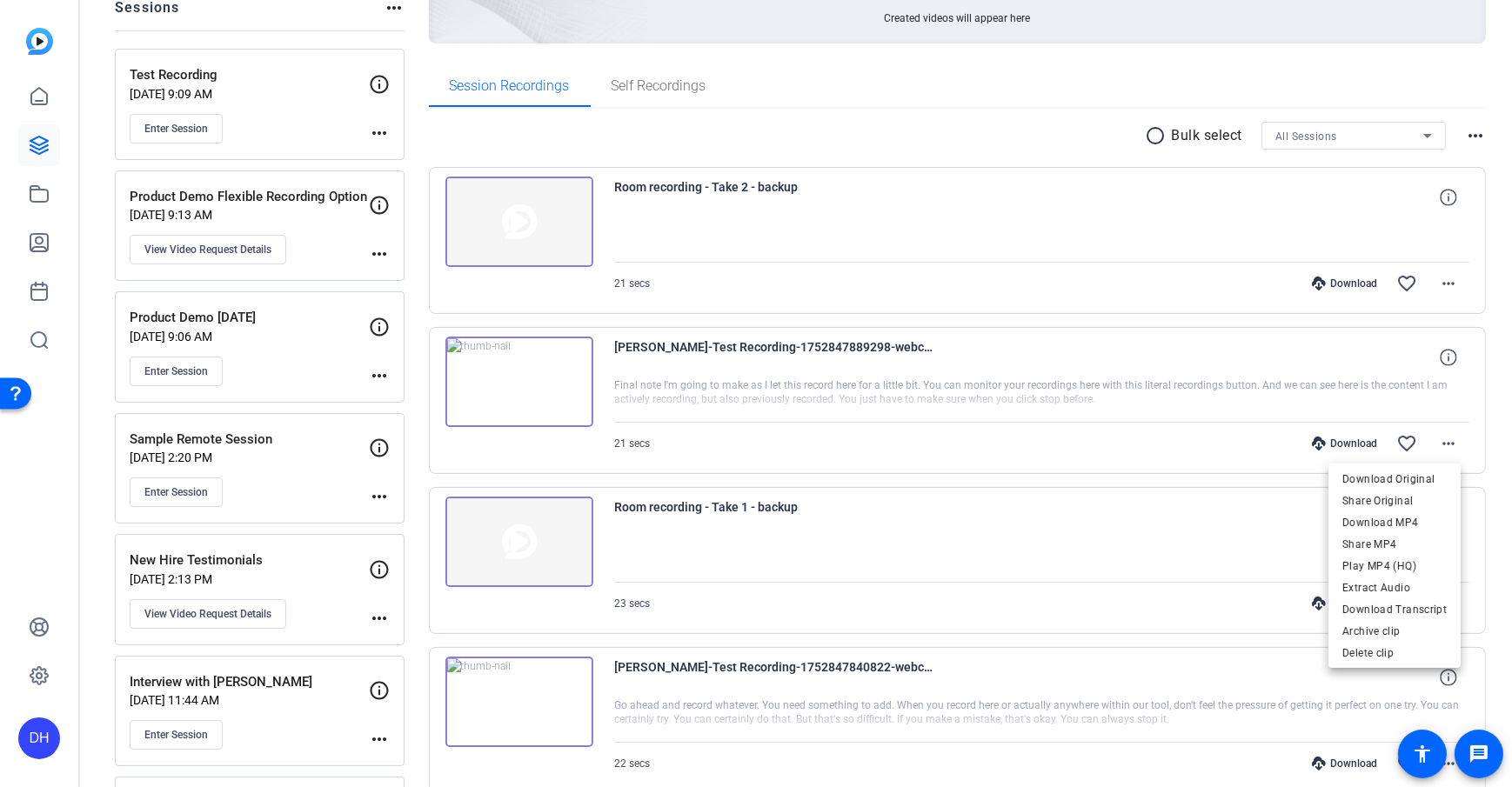 click at bounding box center (756, 393) 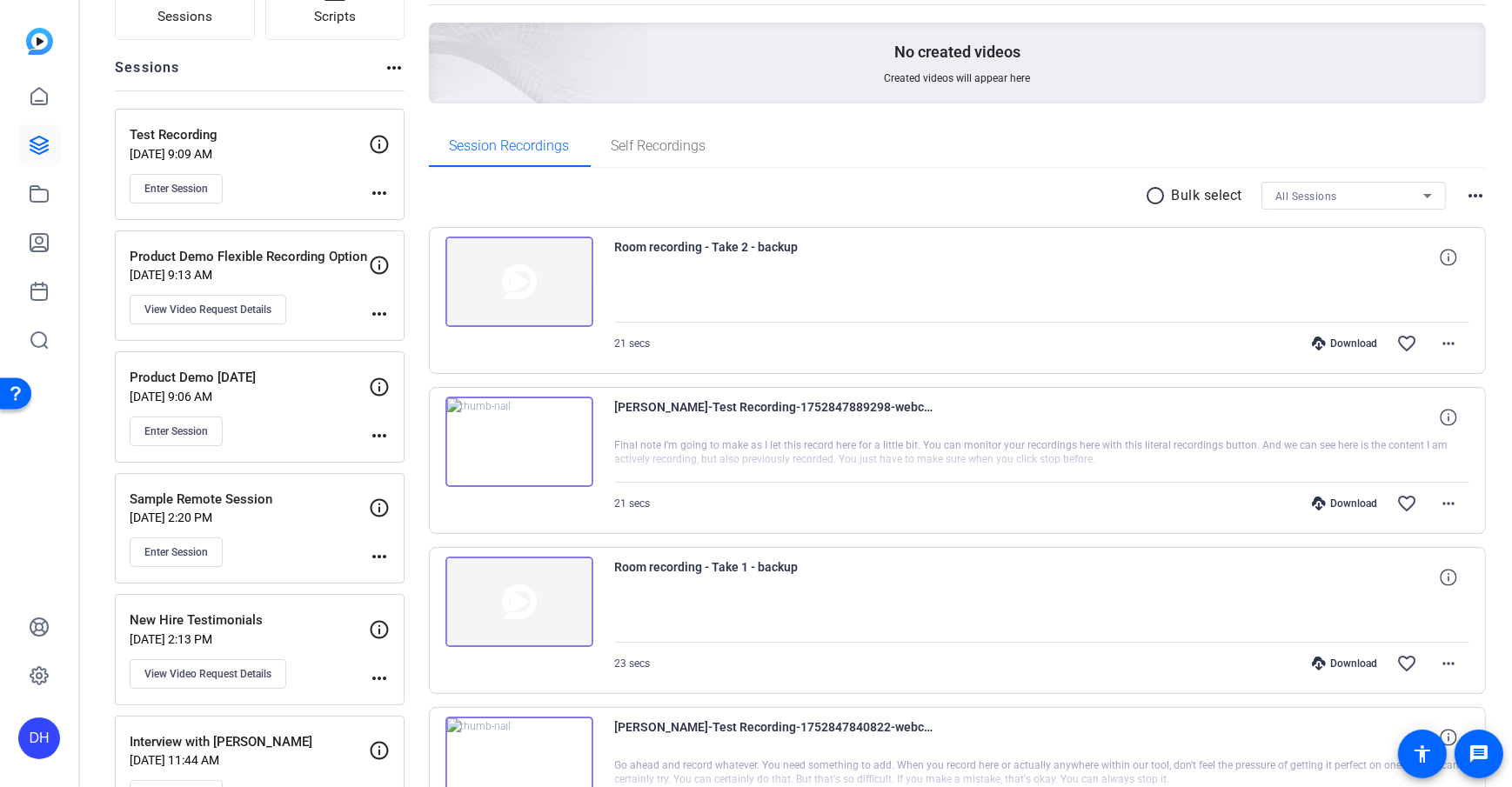 scroll, scrollTop: 0, scrollLeft: 0, axis: both 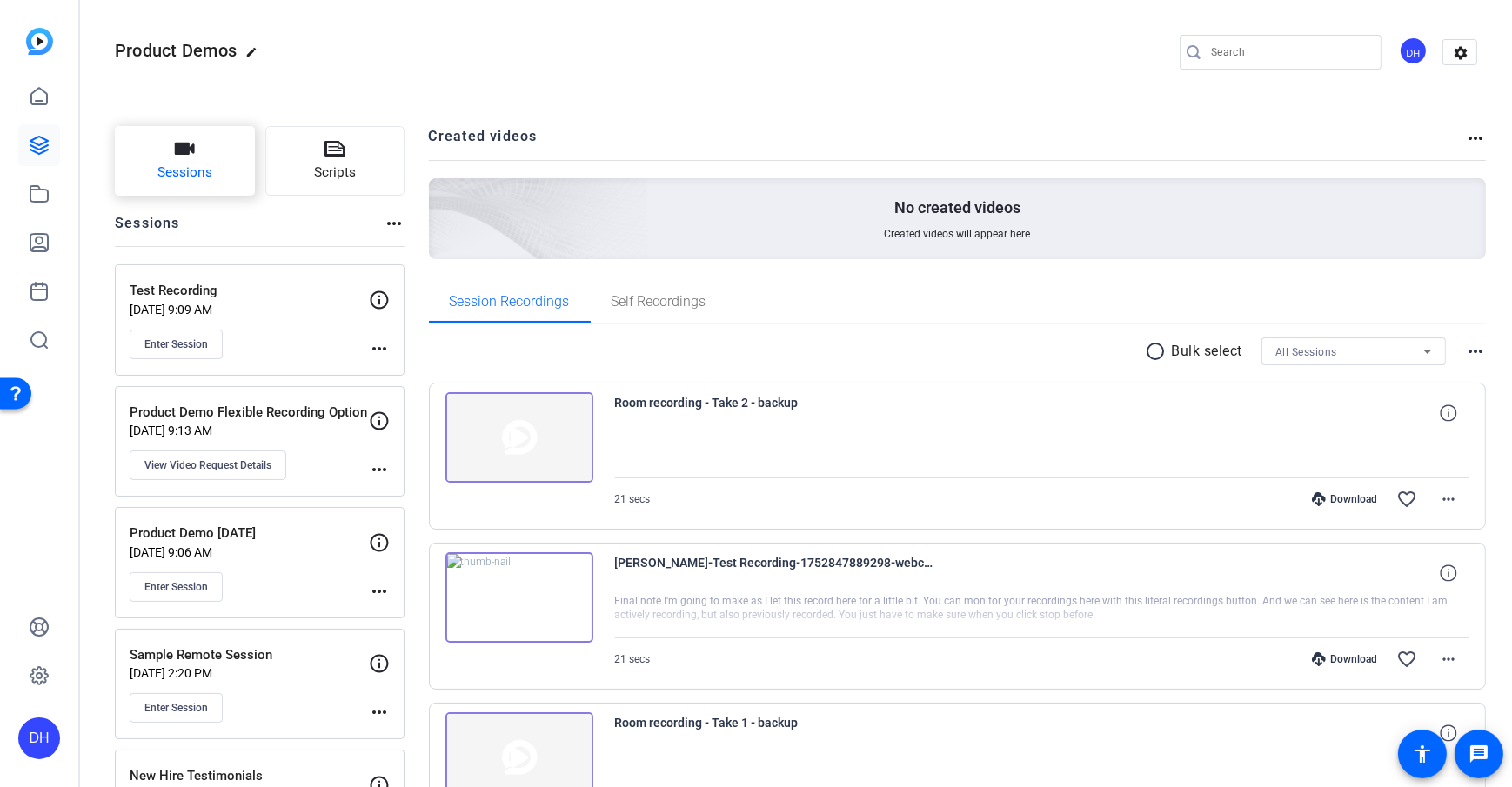 click 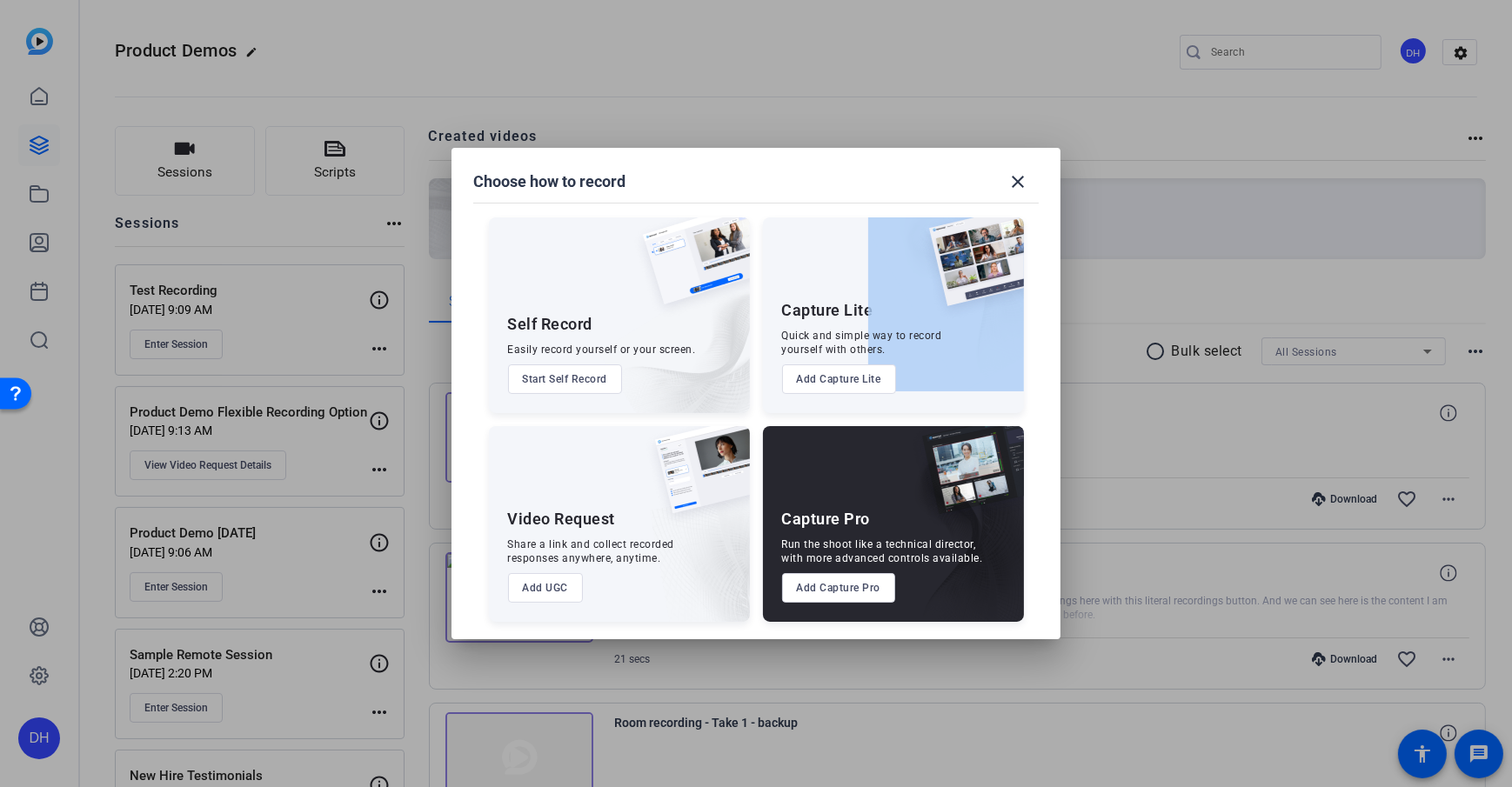 drag, startPoint x: 772, startPoint y: 306, endPoint x: 872, endPoint y: 307, distance: 100.005 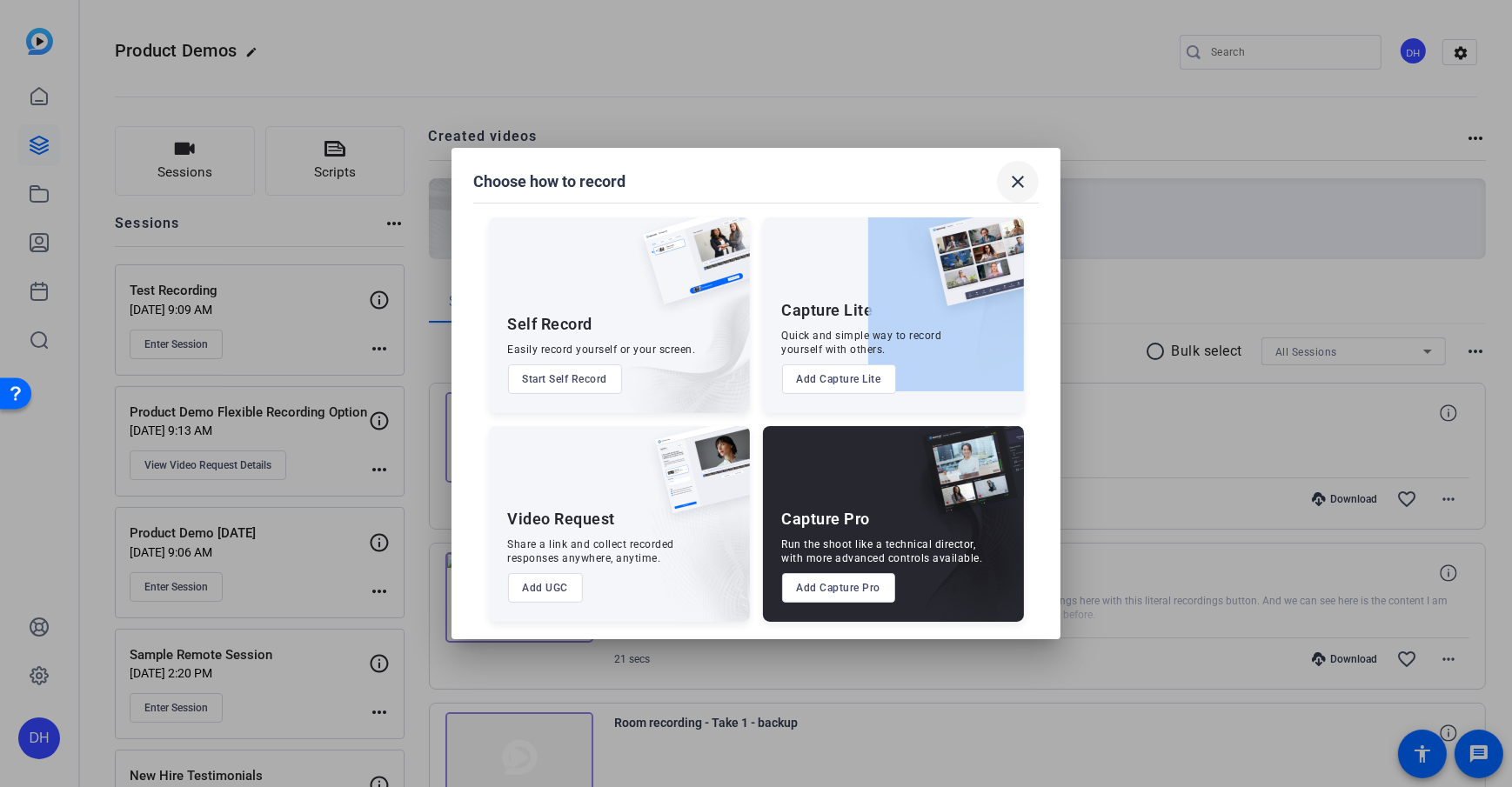 click at bounding box center (1018, 182) 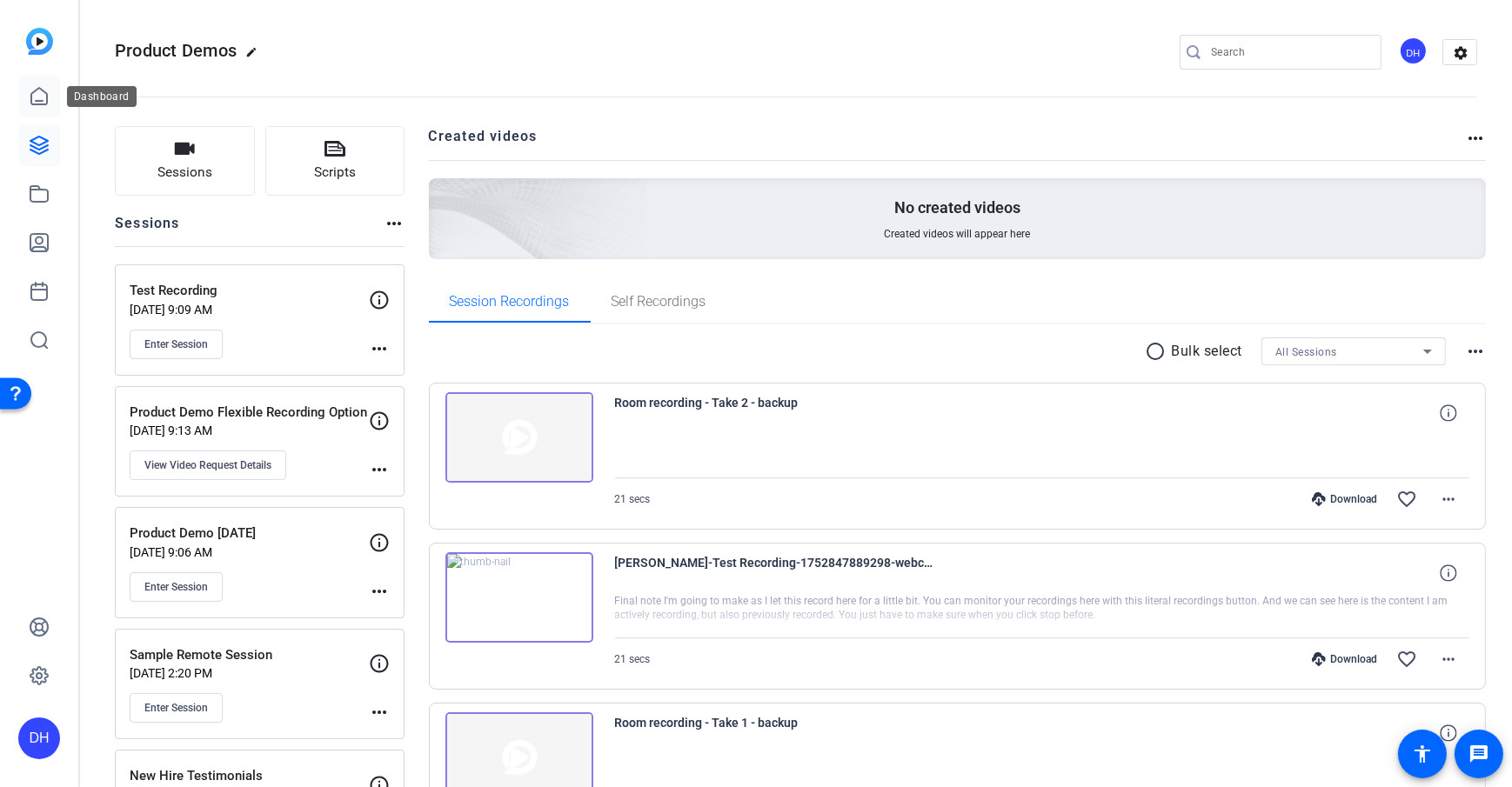click 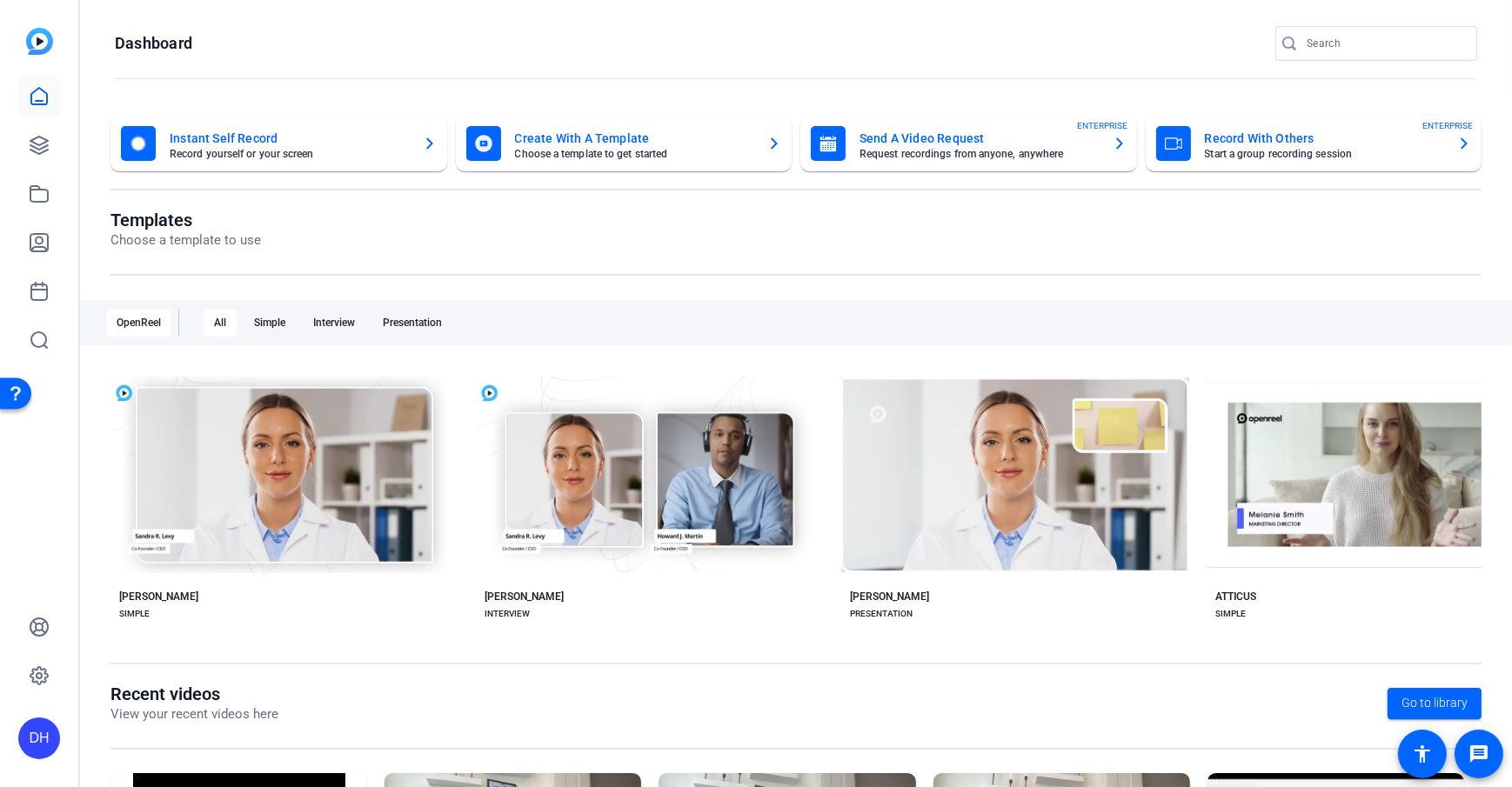 click on "DH" 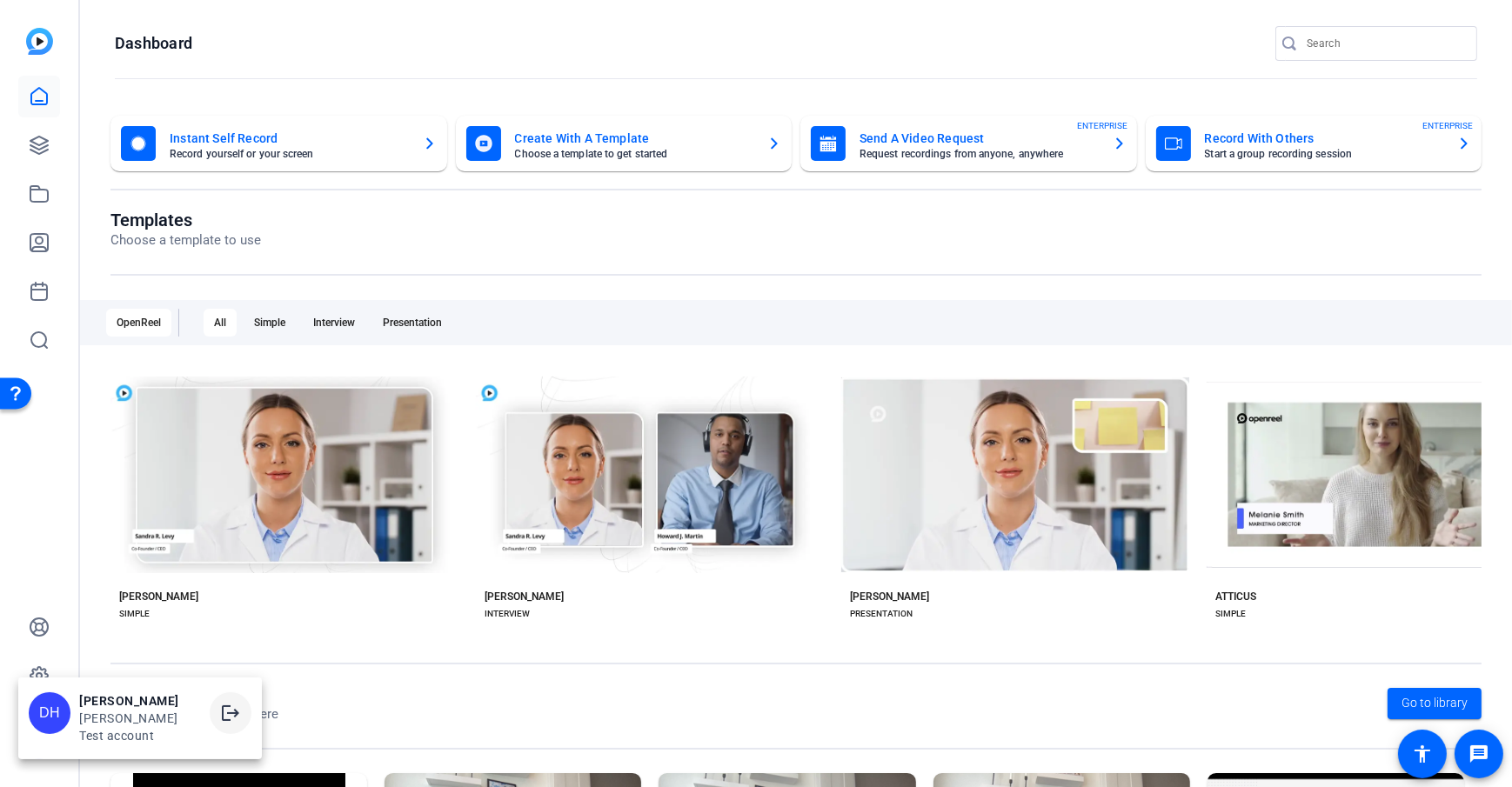 click on "logout" at bounding box center [231, 713] 